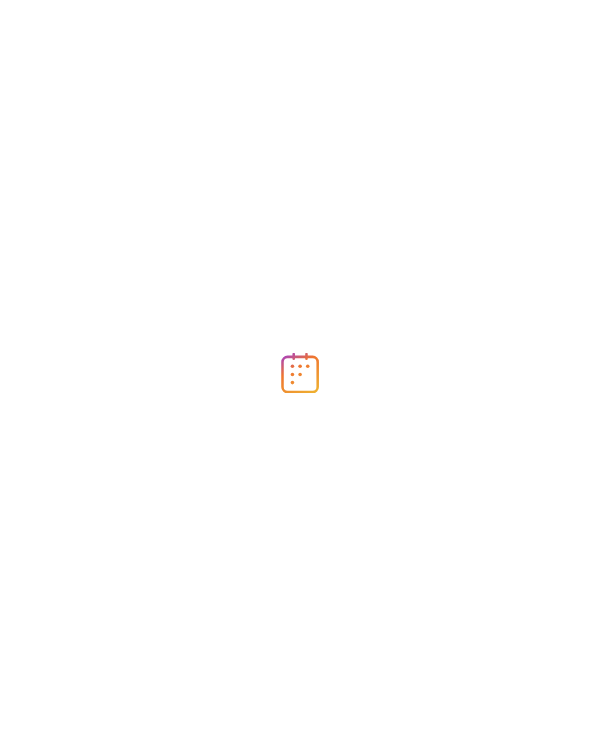 scroll, scrollTop: 0, scrollLeft: 0, axis: both 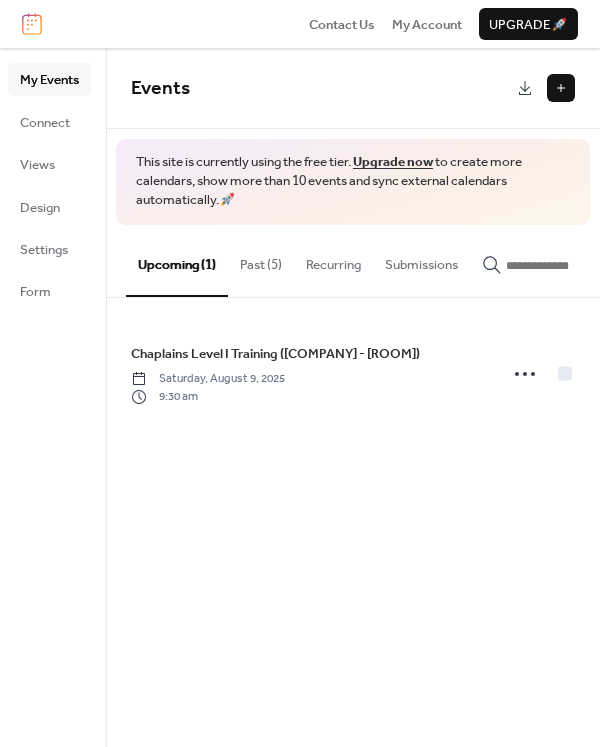 click at bounding box center (561, 88) 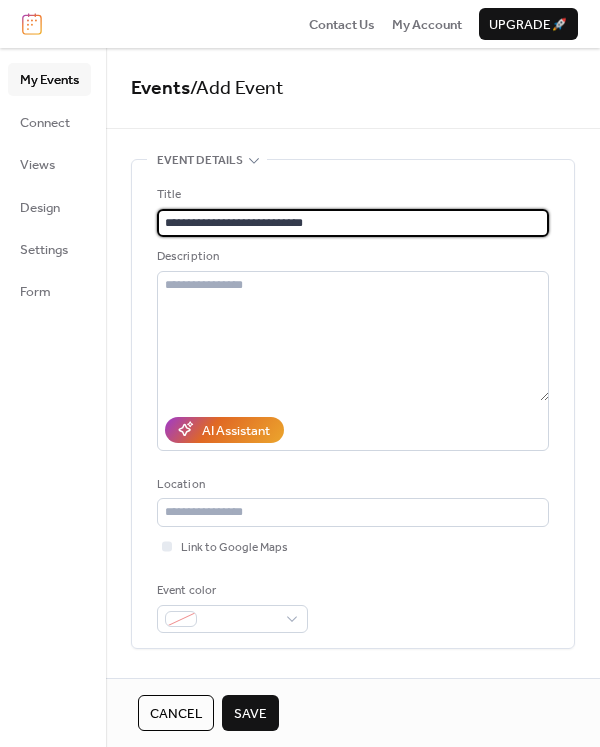 type on "**********" 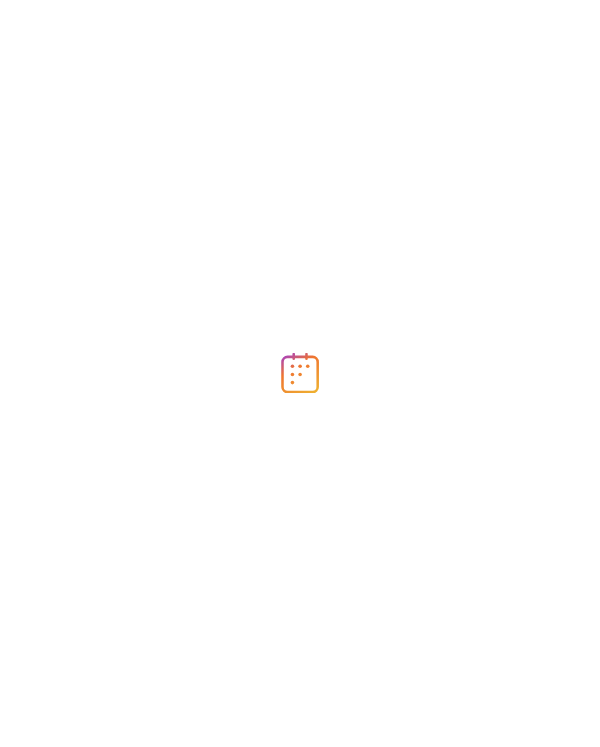 scroll, scrollTop: 0, scrollLeft: 0, axis: both 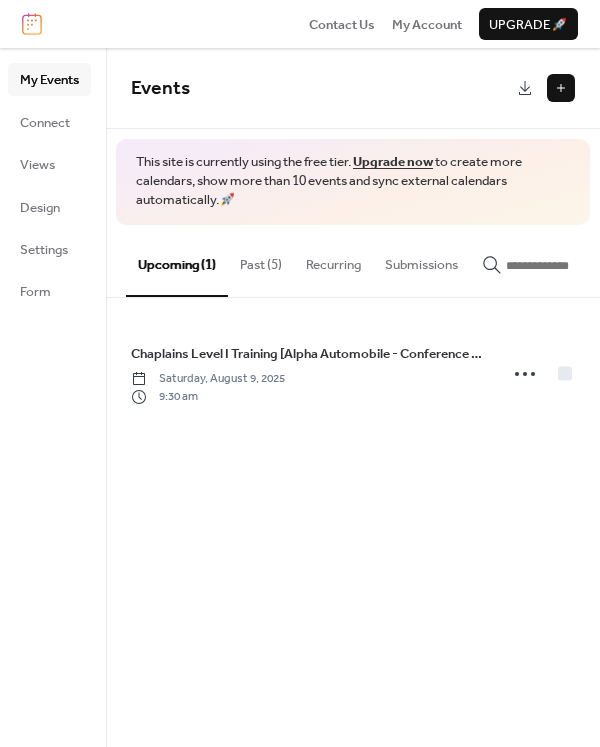 click at bounding box center (561, 88) 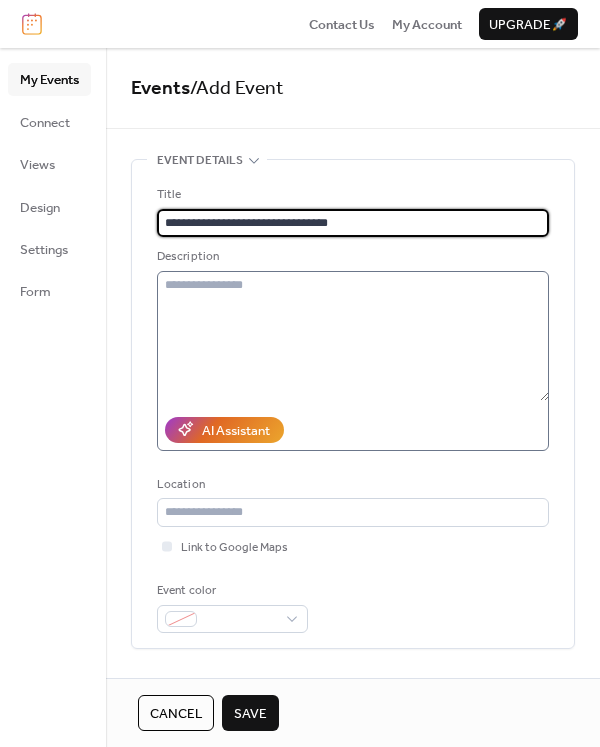 type on "**********" 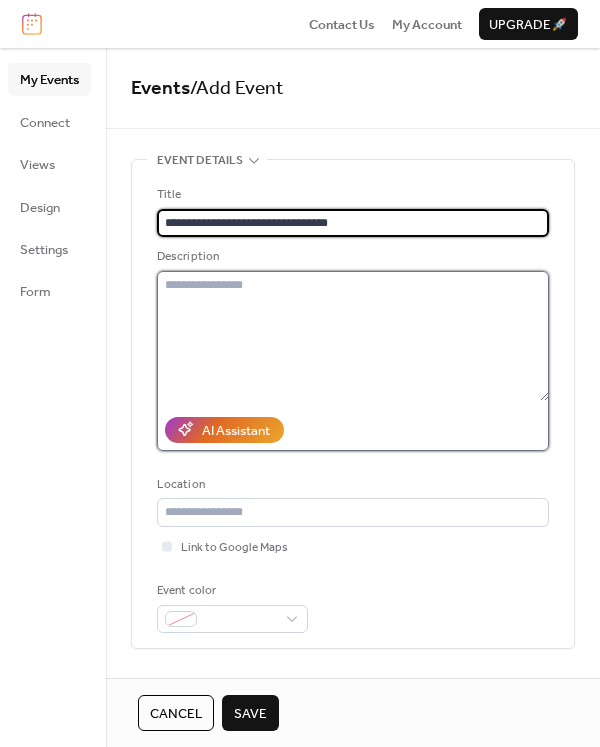 click at bounding box center [353, 336] 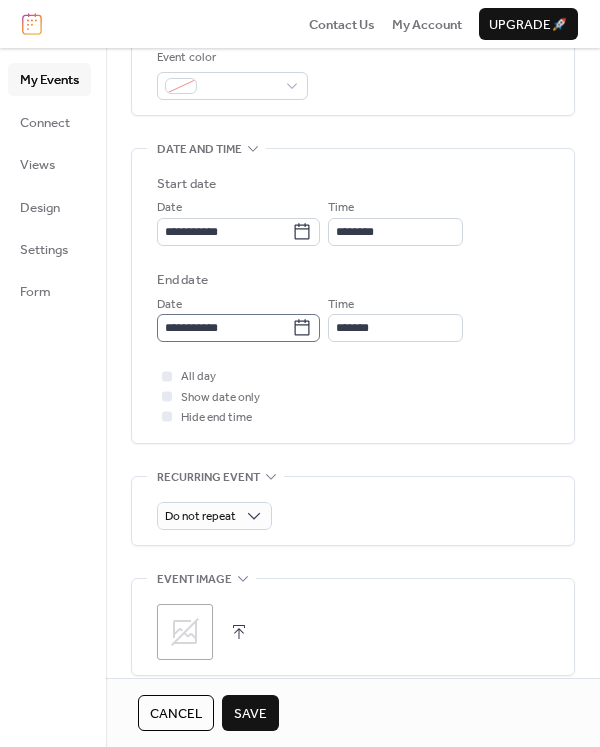 scroll, scrollTop: 267, scrollLeft: 0, axis: vertical 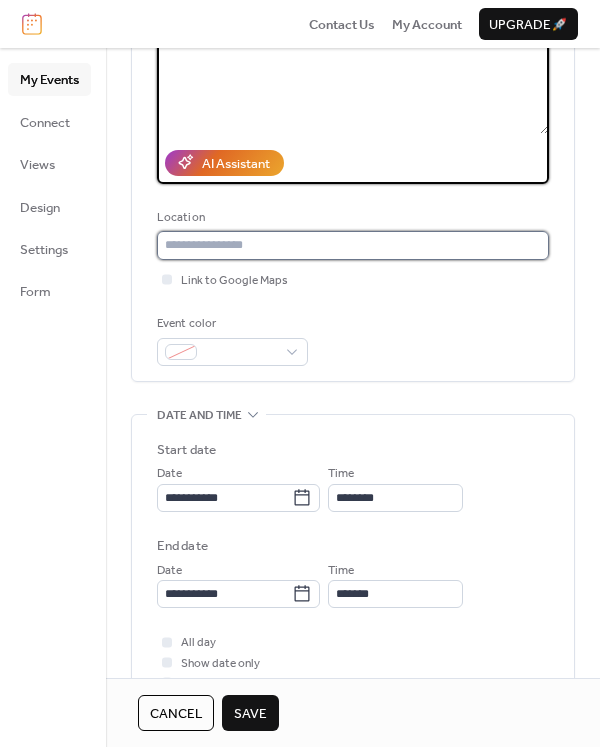 click at bounding box center (353, 245) 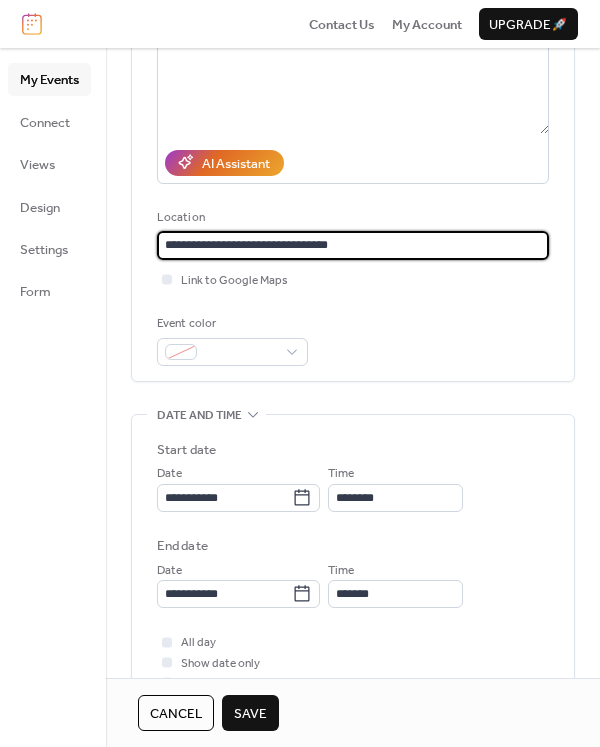 type on "**********" 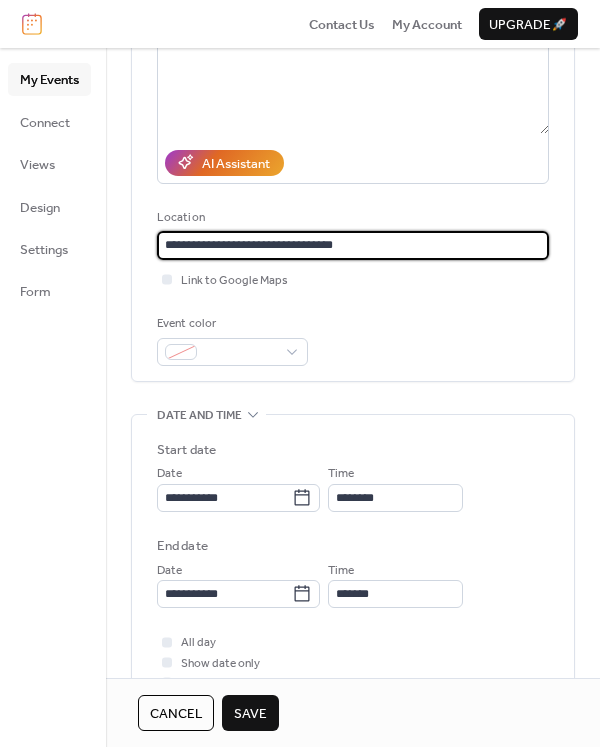 drag, startPoint x: 414, startPoint y: 250, endPoint x: 103, endPoint y: 246, distance: 311.02573 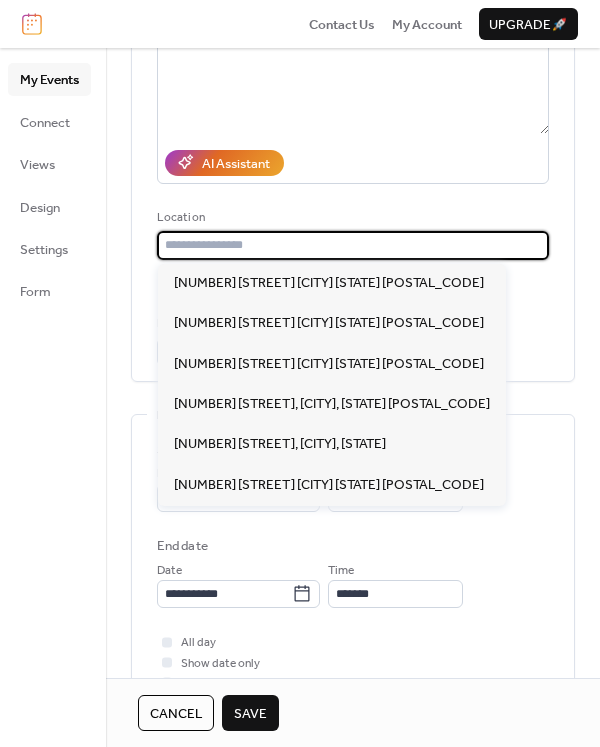click on "**********" at bounding box center [353, 142] 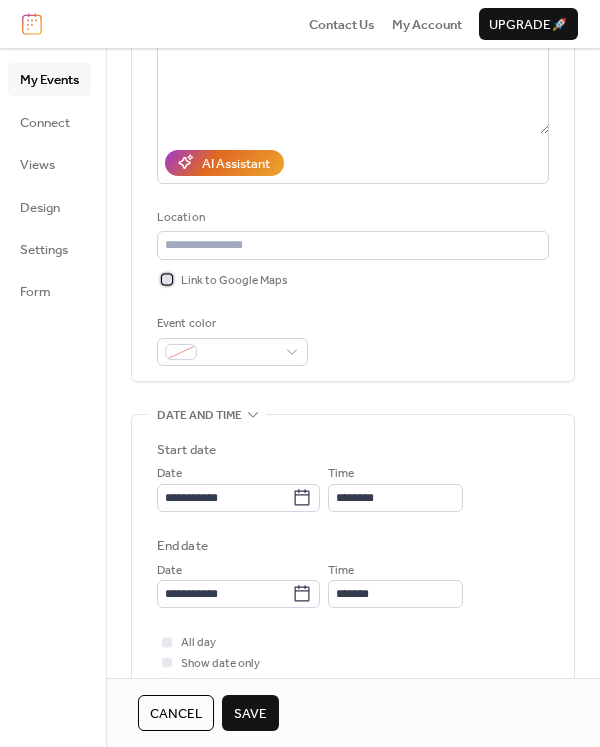 click at bounding box center [167, 279] 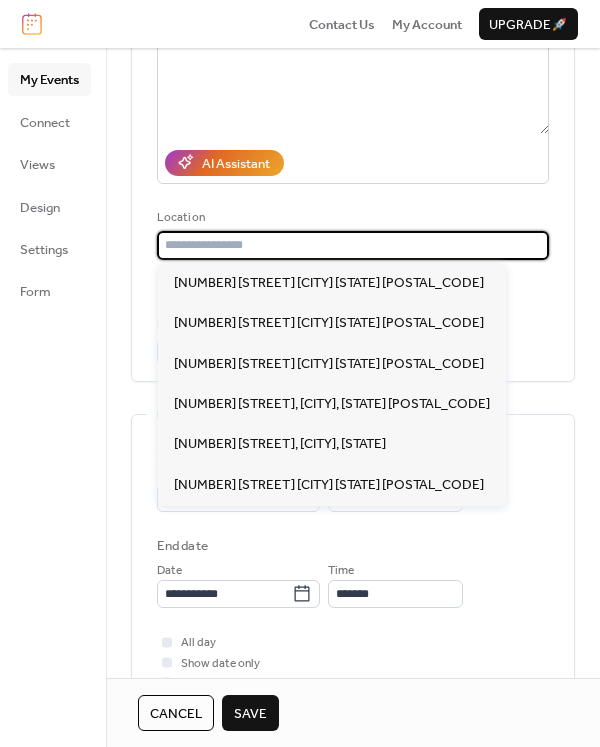 paste on "**********" 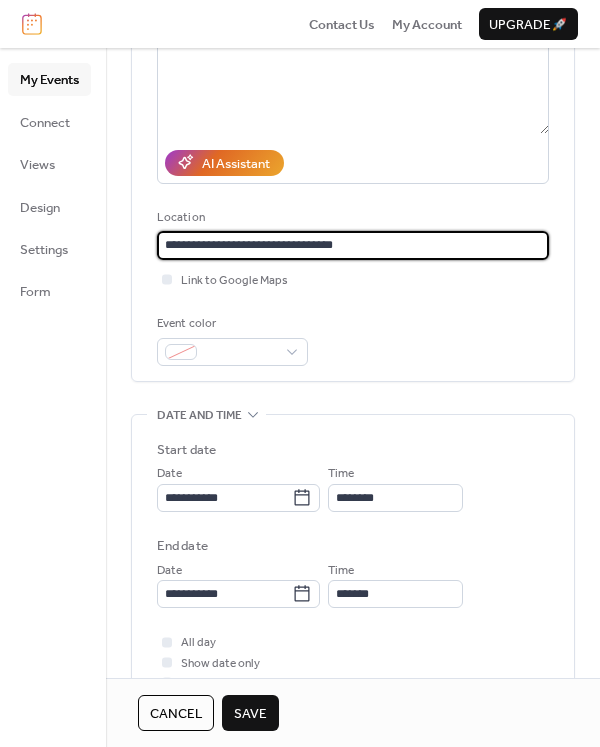 type on "**********" 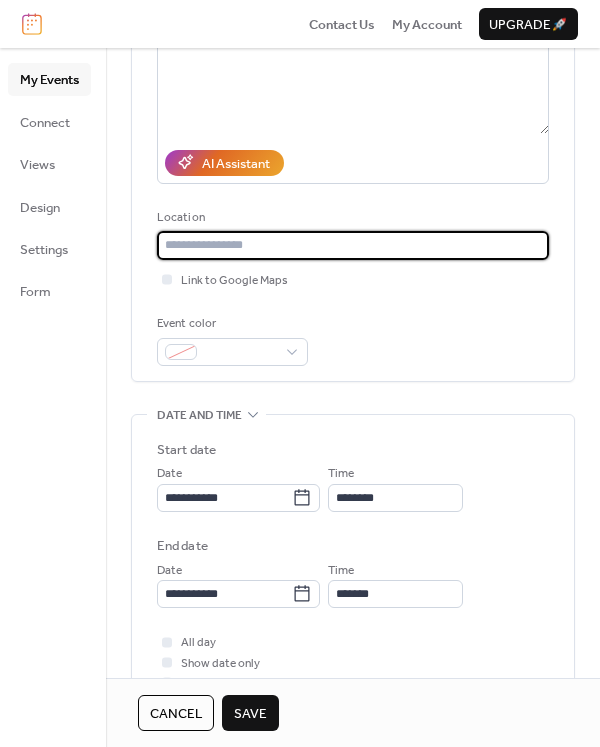 click on "**********" at bounding box center [353, 142] 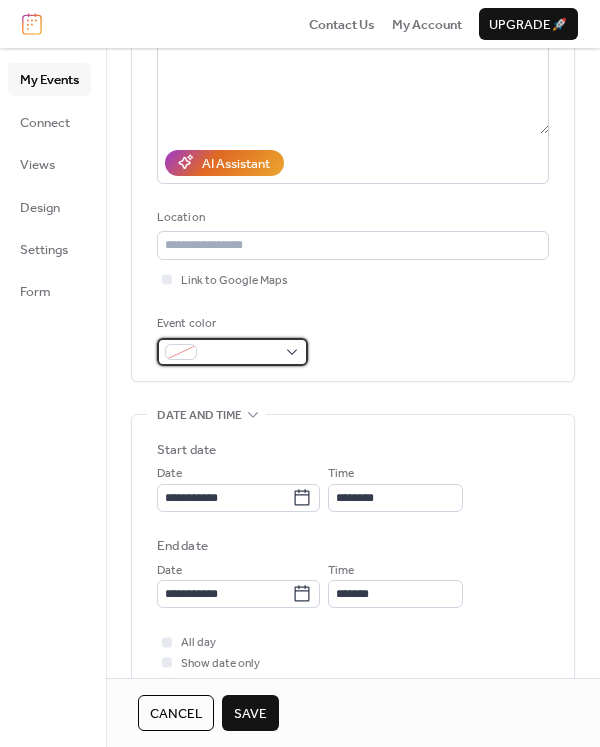 click at bounding box center [240, 353] 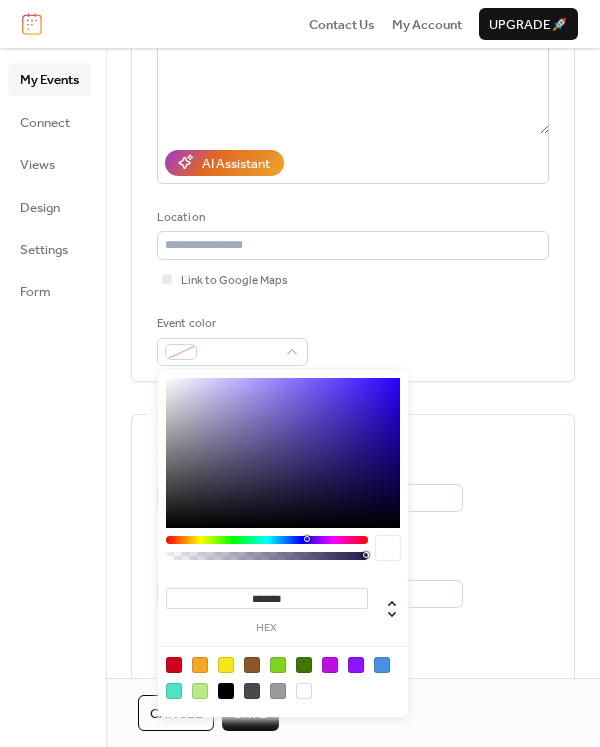 click on "Event color" at bounding box center [353, 340] 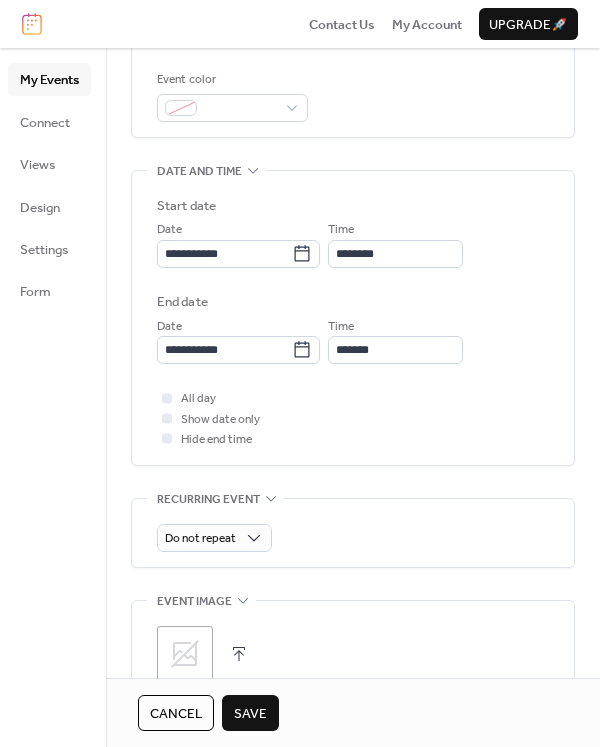 scroll, scrollTop: 533, scrollLeft: 0, axis: vertical 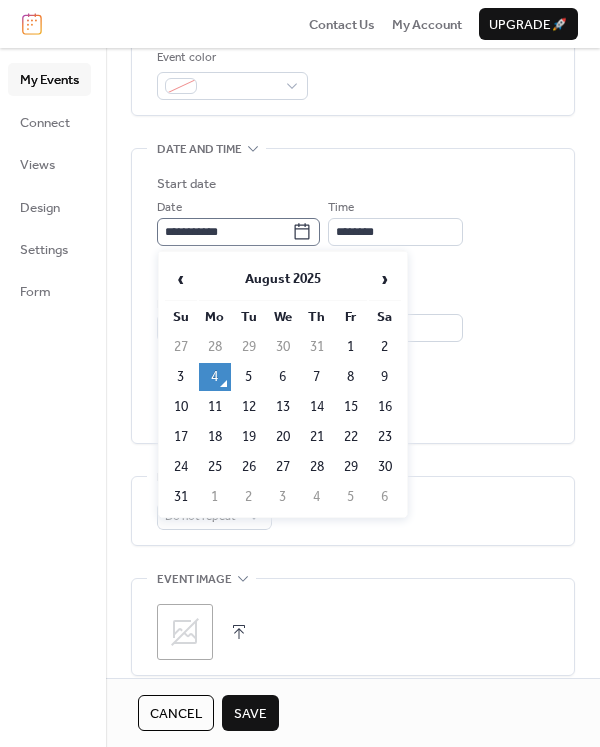 click 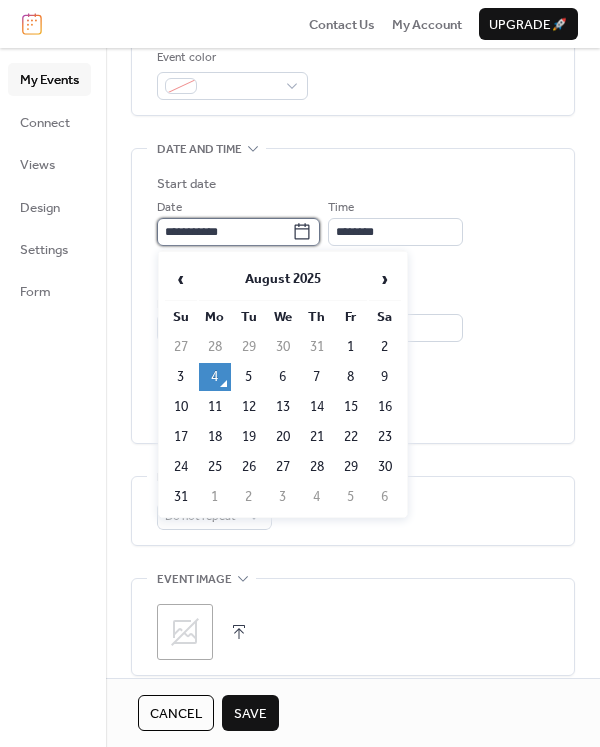 click on "**********" at bounding box center (224, 232) 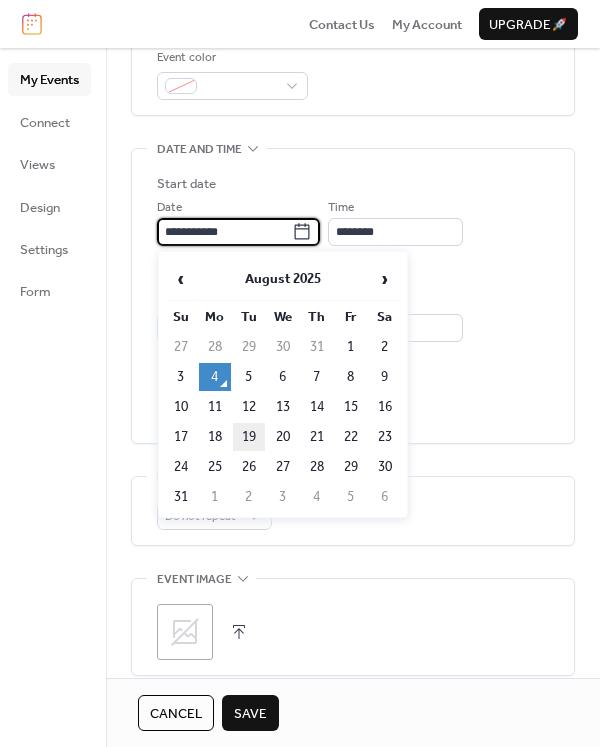 click on "19" at bounding box center (249, 437) 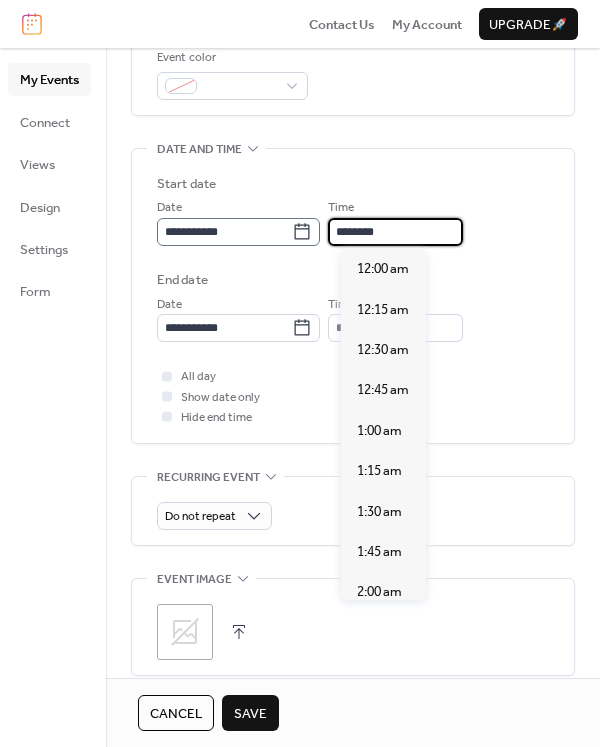 scroll, scrollTop: 1940, scrollLeft: 0, axis: vertical 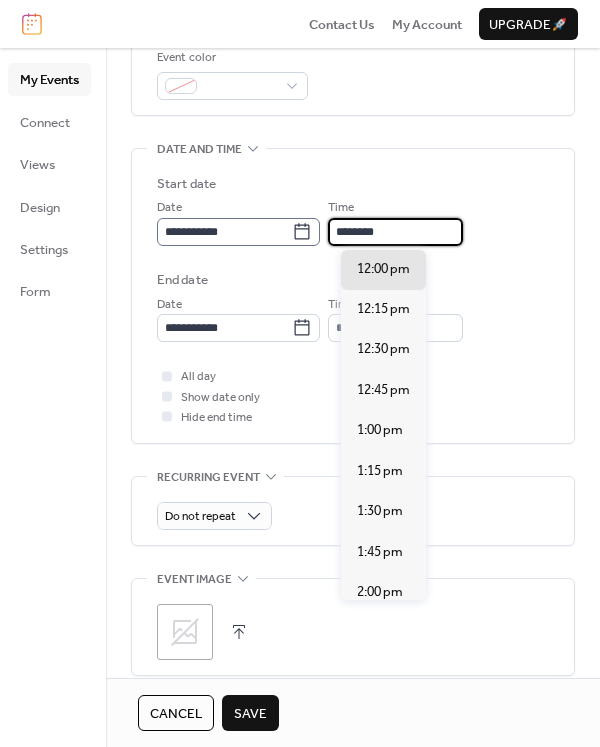 drag, startPoint x: 405, startPoint y: 237, endPoint x: 315, endPoint y: 235, distance: 90.02222 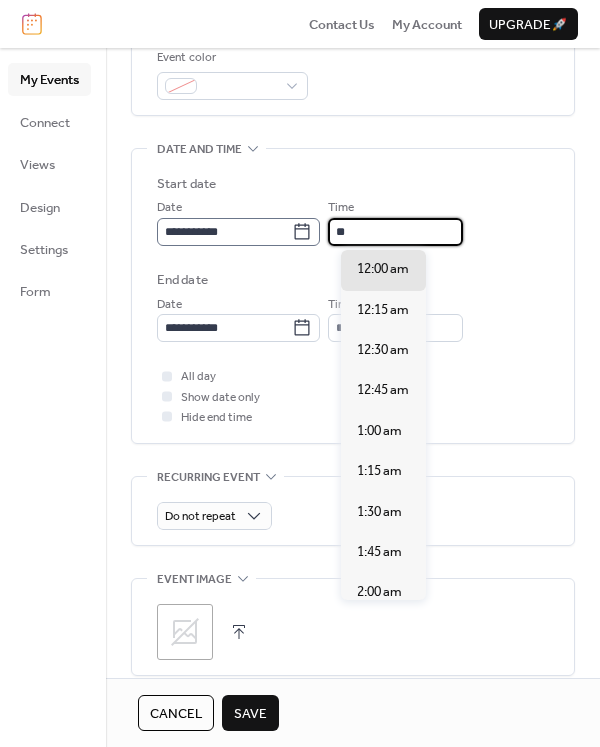 scroll, scrollTop: 1616, scrollLeft: 0, axis: vertical 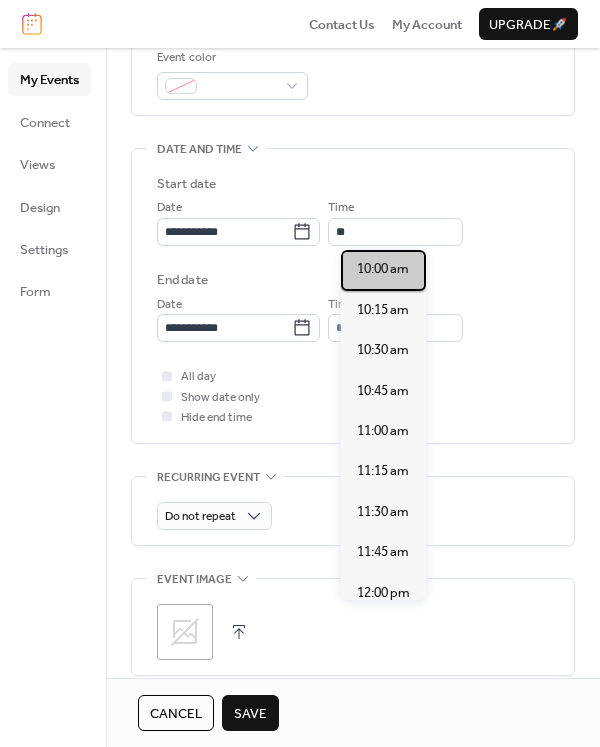 click on "10:00 am" at bounding box center (383, 269) 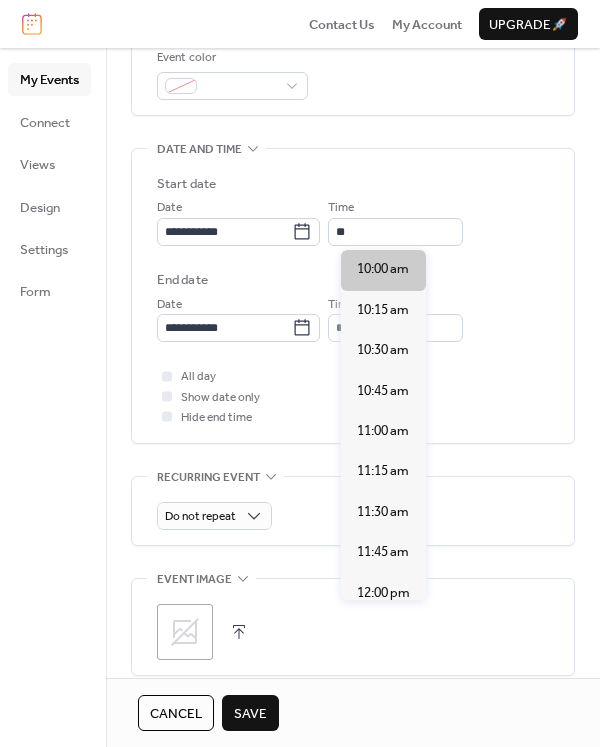 type on "********" 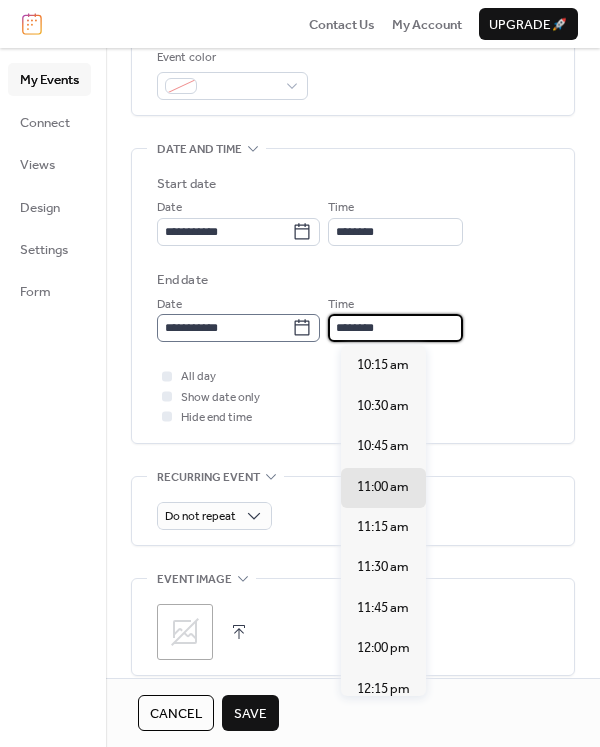 drag, startPoint x: 406, startPoint y: 321, endPoint x: 306, endPoint y: 334, distance: 100.84146 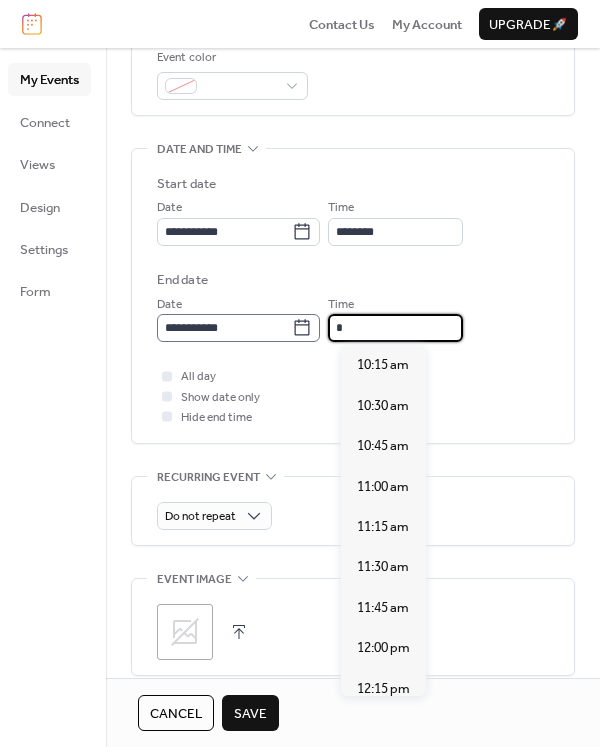 scroll, scrollTop: 929, scrollLeft: 0, axis: vertical 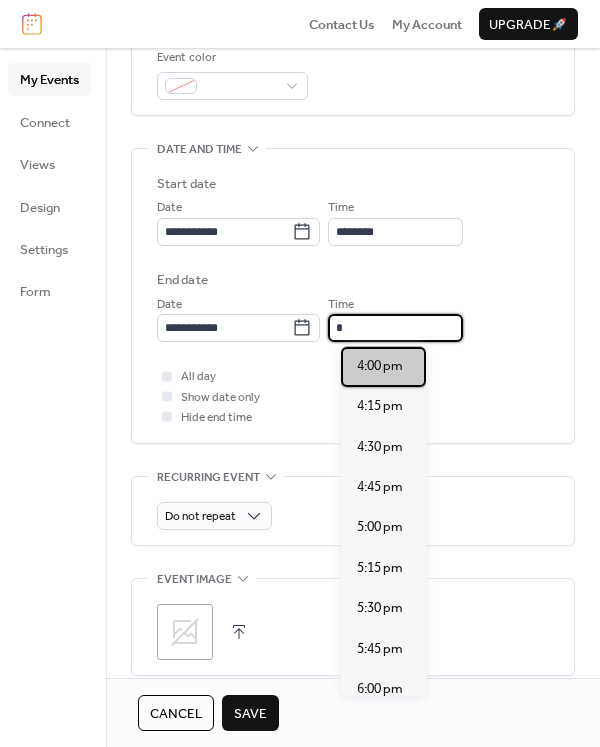 click on "4:00 pm" at bounding box center [380, 366] 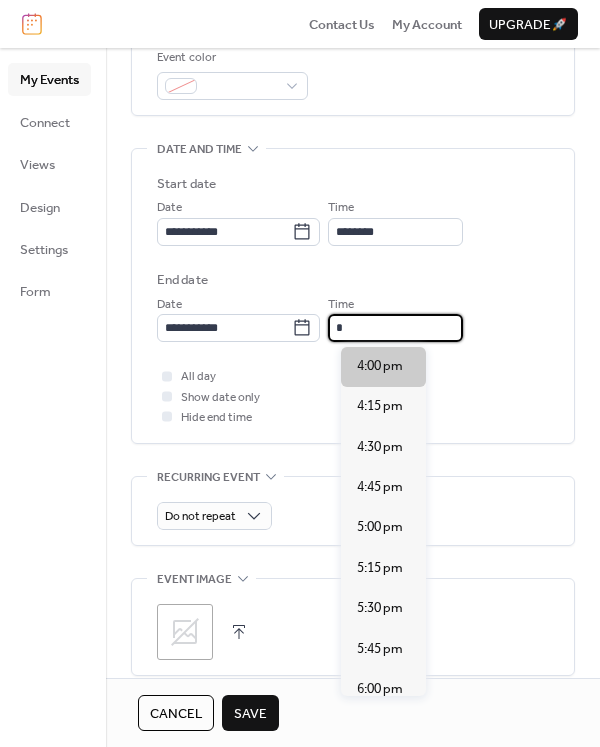 type on "*******" 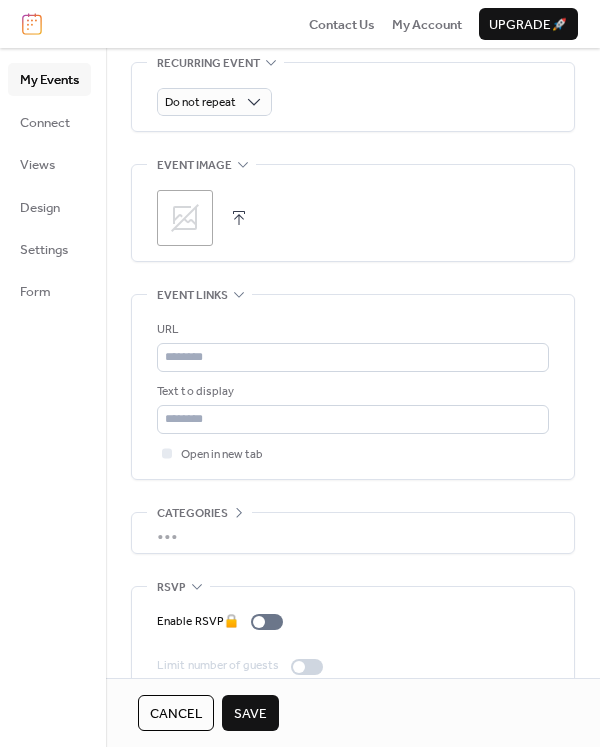 scroll, scrollTop: 982, scrollLeft: 0, axis: vertical 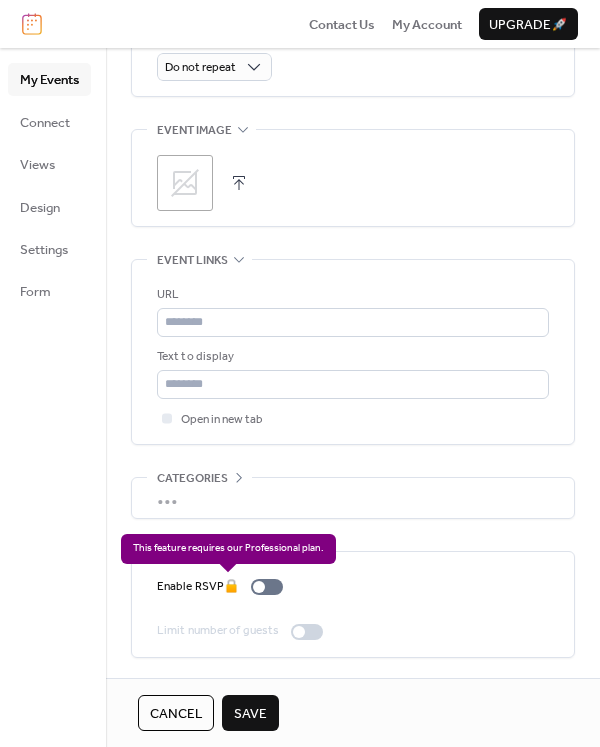 click on "Enable RSVP  🔒" at bounding box center [224, 587] 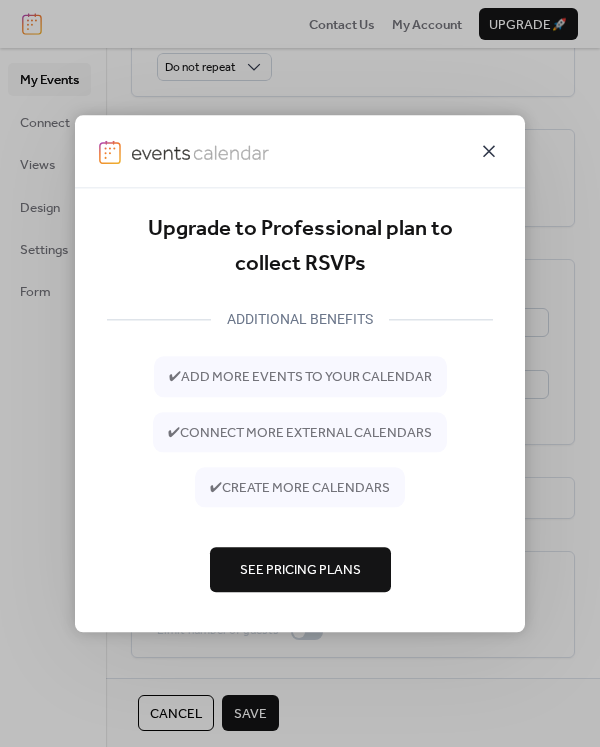 click 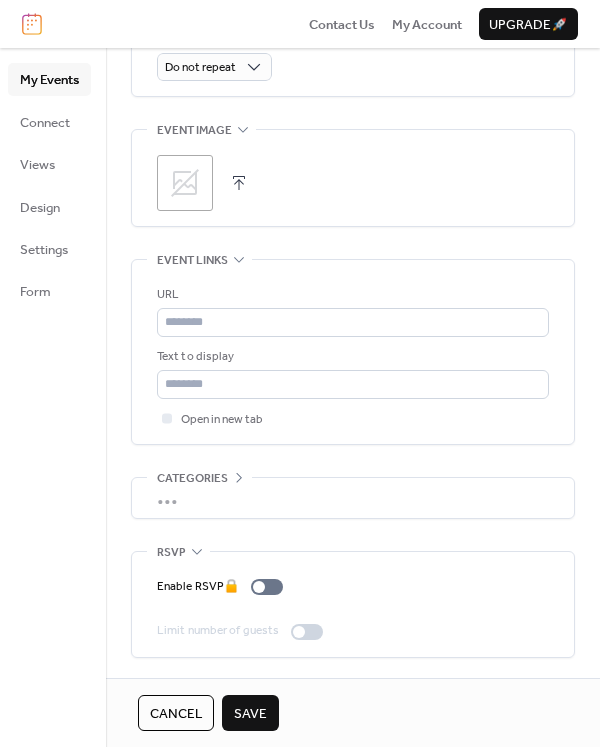 click on "Save" at bounding box center (250, 714) 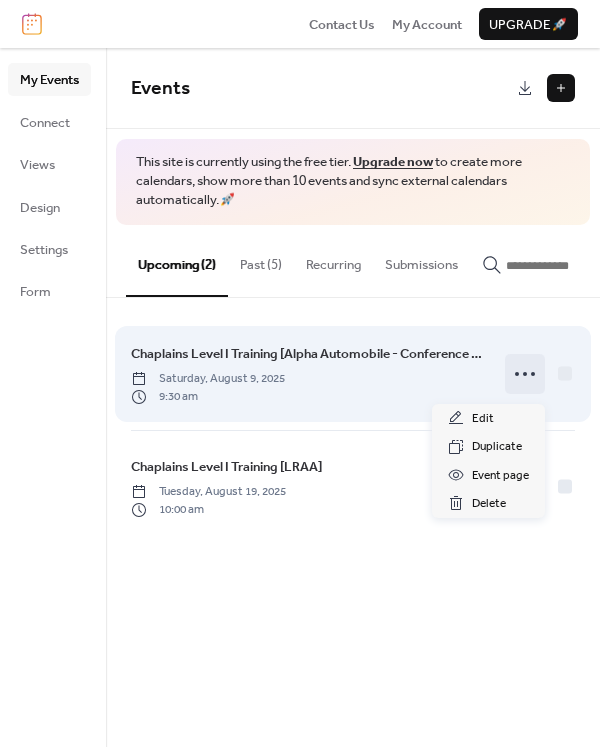 click 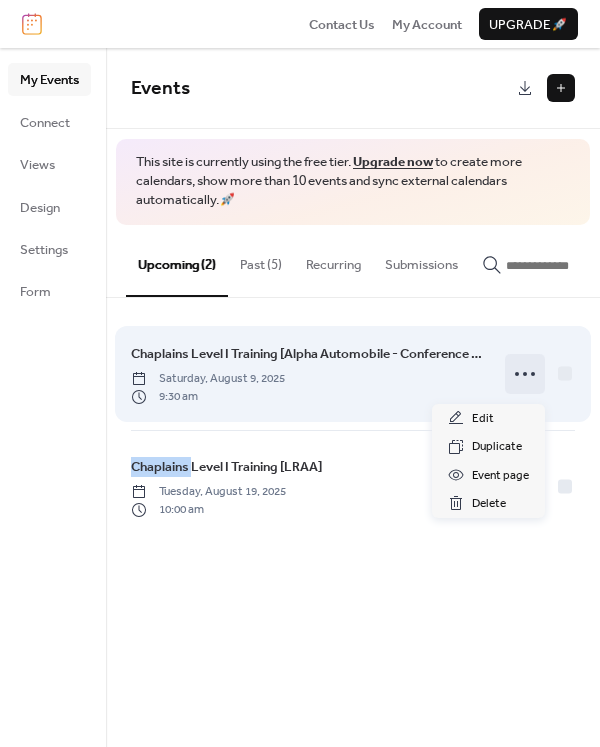 click 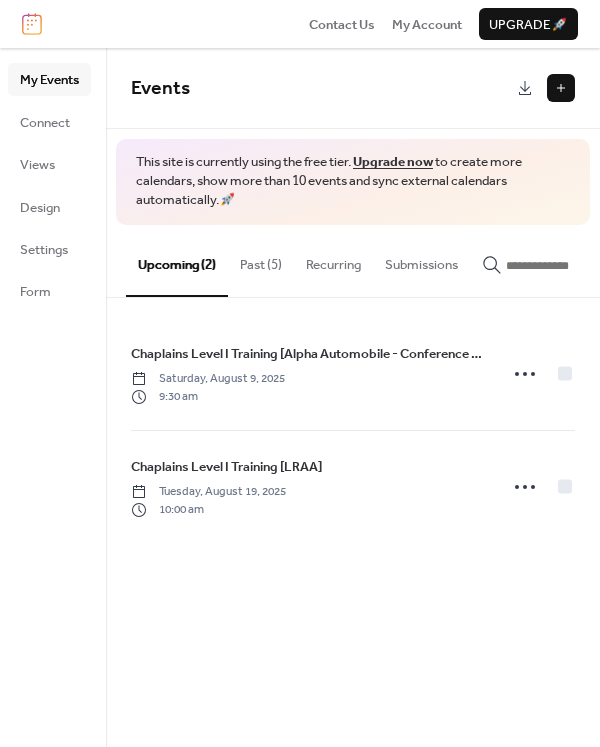 click on "Events This site is currently using the free tier.   Upgrade now   to create more calendars, show more than 10 events and sync external calendars automatically. 🚀 Upcoming (2) Past (5) Recurring Submissions Chaplains Level I Training [Alpha Automobile - Conference Room] Saturday, August 9, 2025 9:30 am Chaplains Level I Training [LRAA] Tuesday, August 19, 2025 10:00 am Cancel" at bounding box center (353, 397) 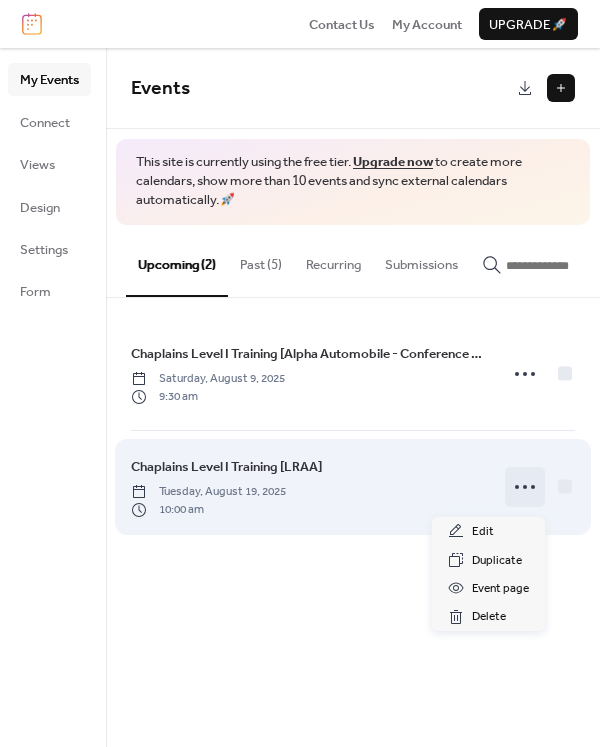 click 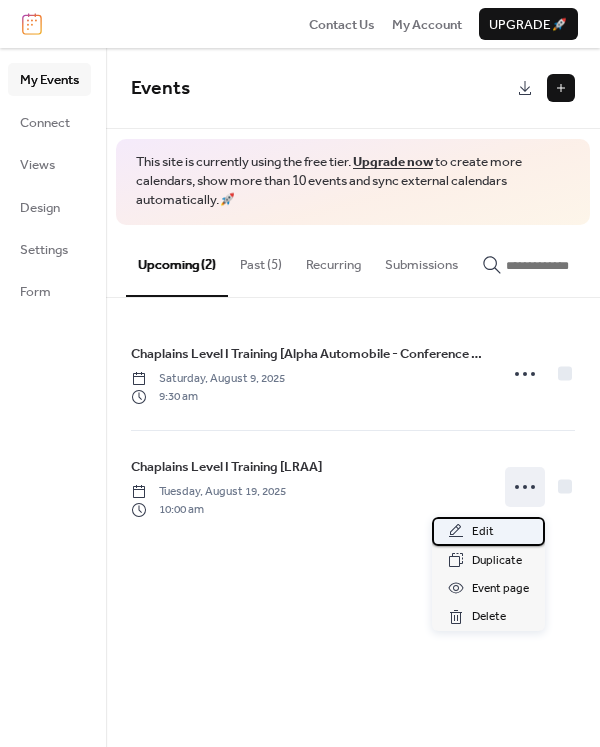 click on "Edit" at bounding box center (488, 531) 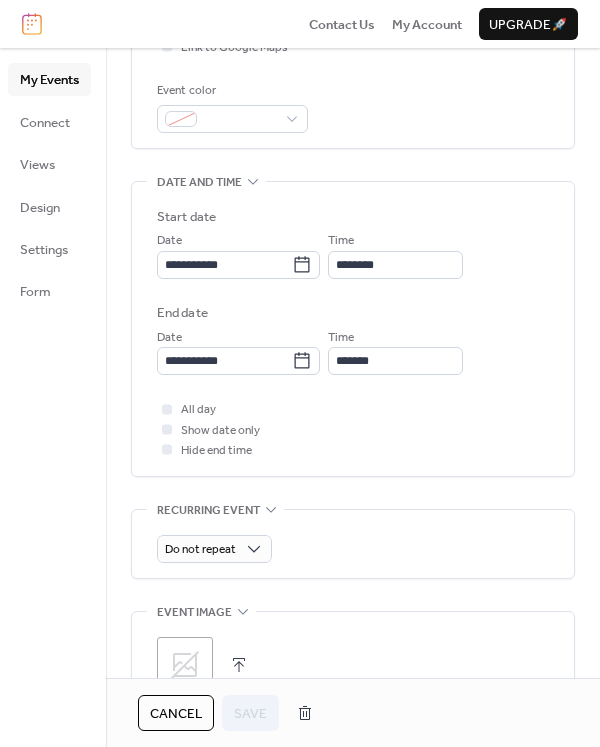 scroll, scrollTop: 982, scrollLeft: 0, axis: vertical 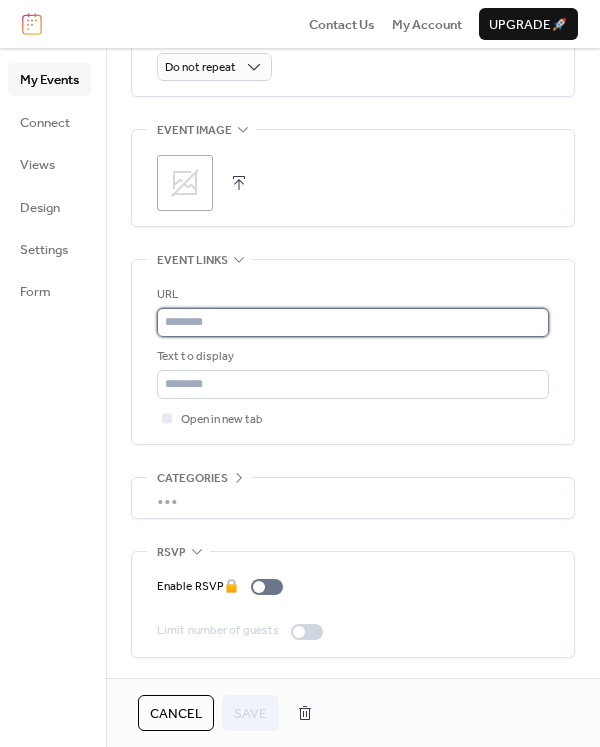 click at bounding box center (353, 322) 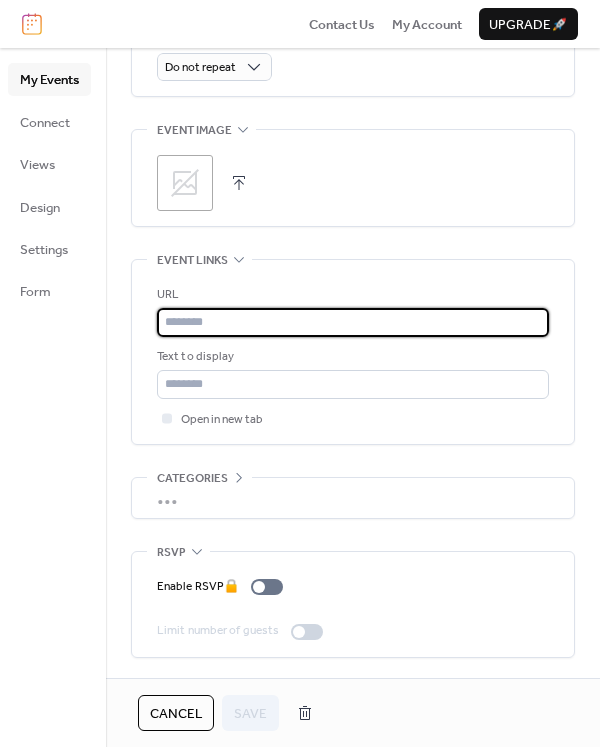 paste on "**********" 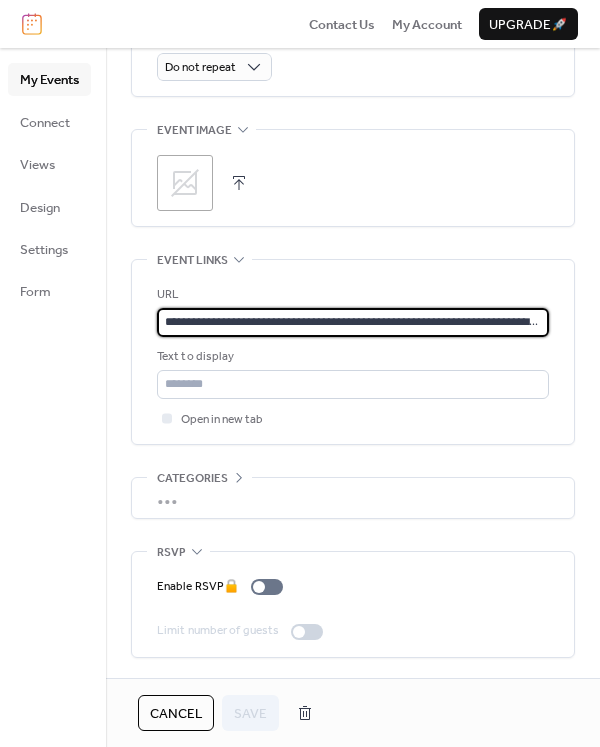 scroll, scrollTop: 0, scrollLeft: 126, axis: horizontal 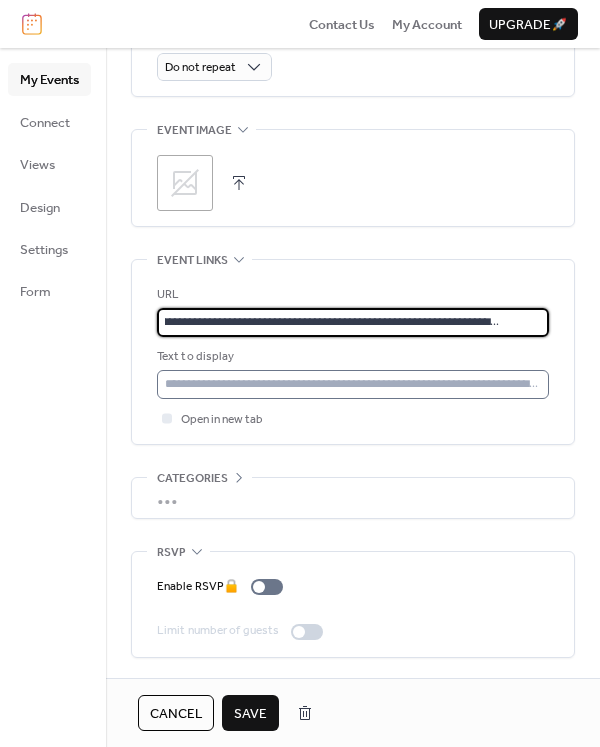 type on "**********" 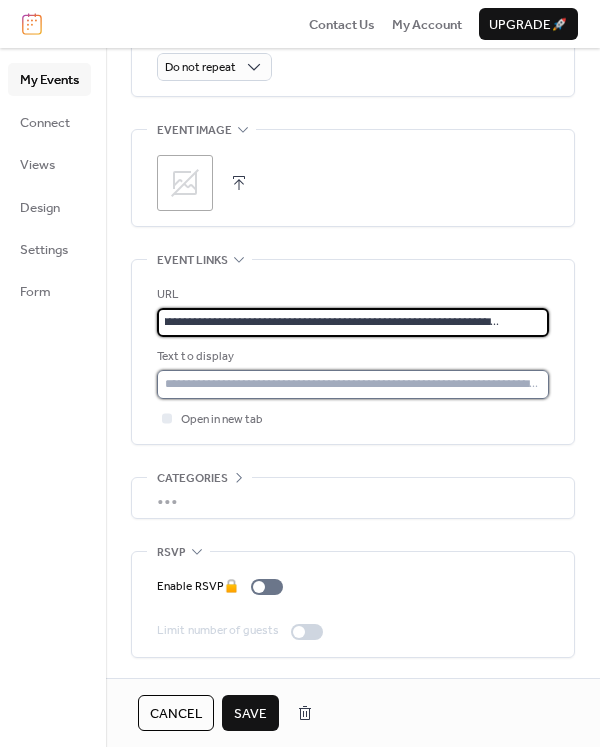 scroll, scrollTop: 0, scrollLeft: 0, axis: both 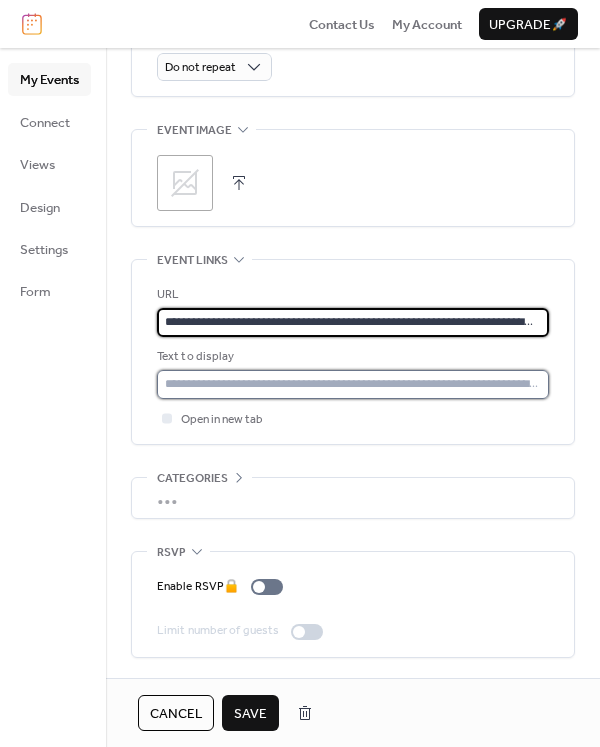 click at bounding box center [353, 384] 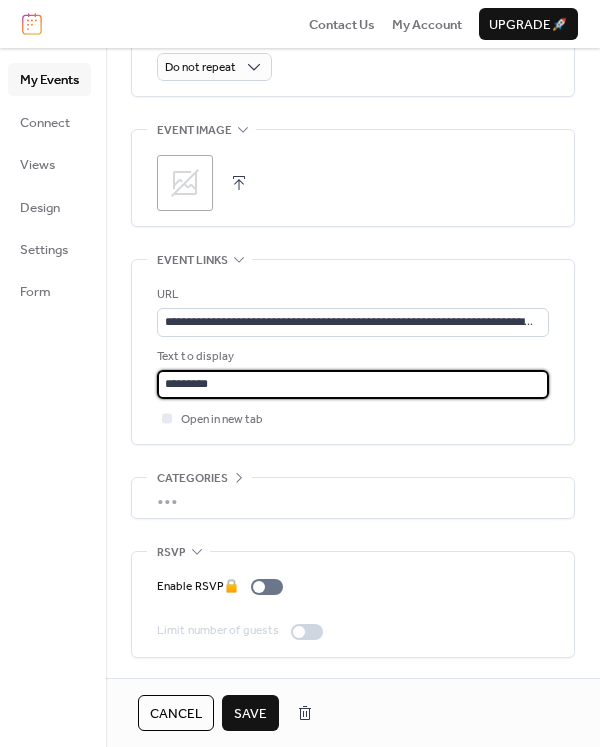 type on "*********" 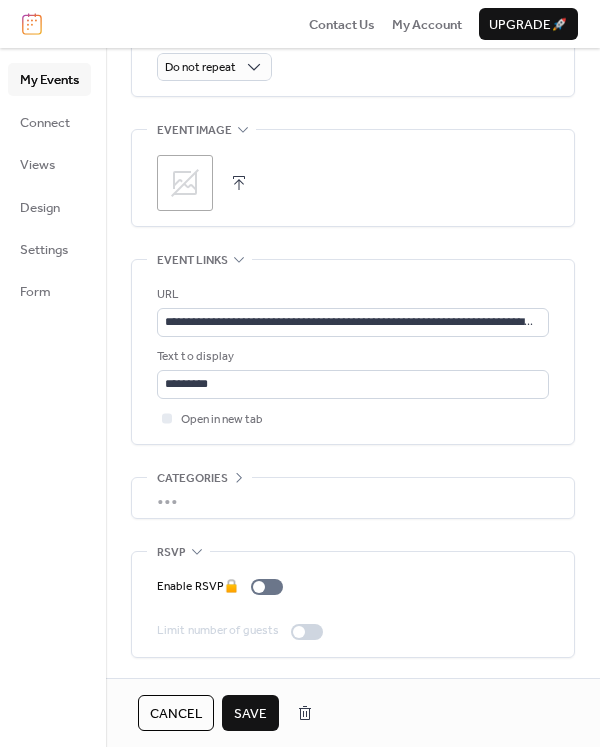 click on "Save" at bounding box center (250, 714) 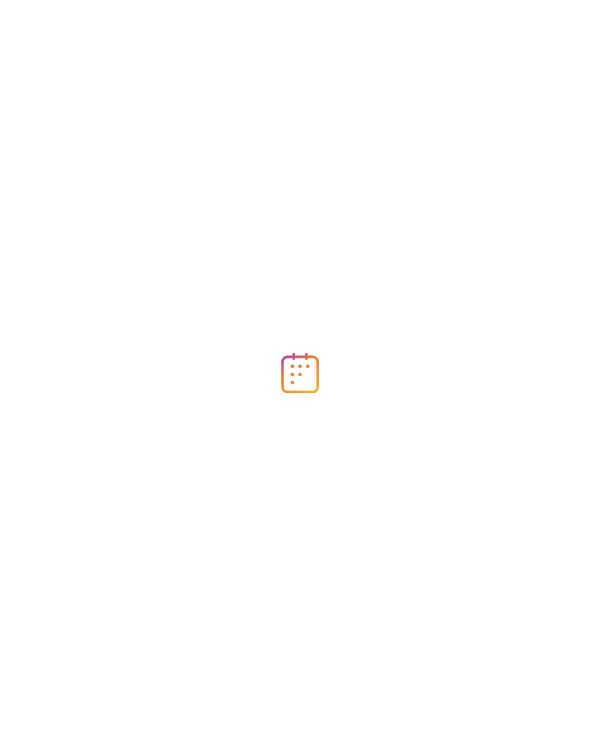 scroll, scrollTop: 0, scrollLeft: 0, axis: both 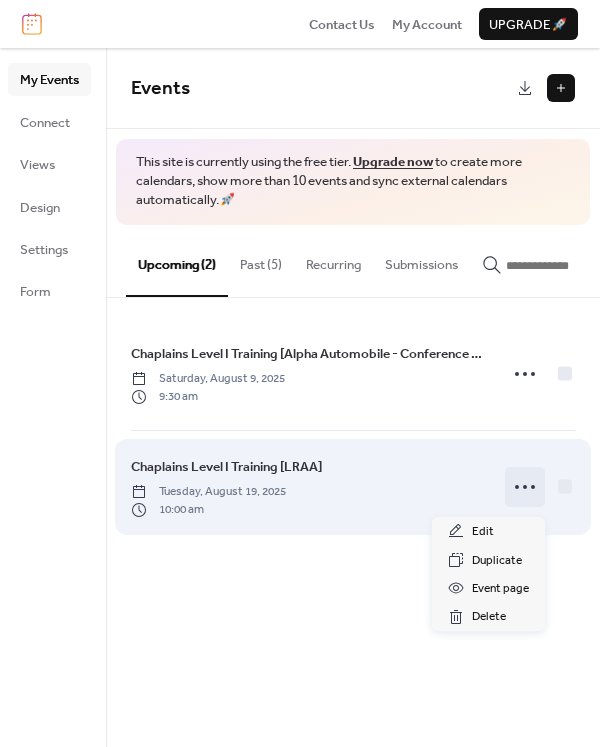 click 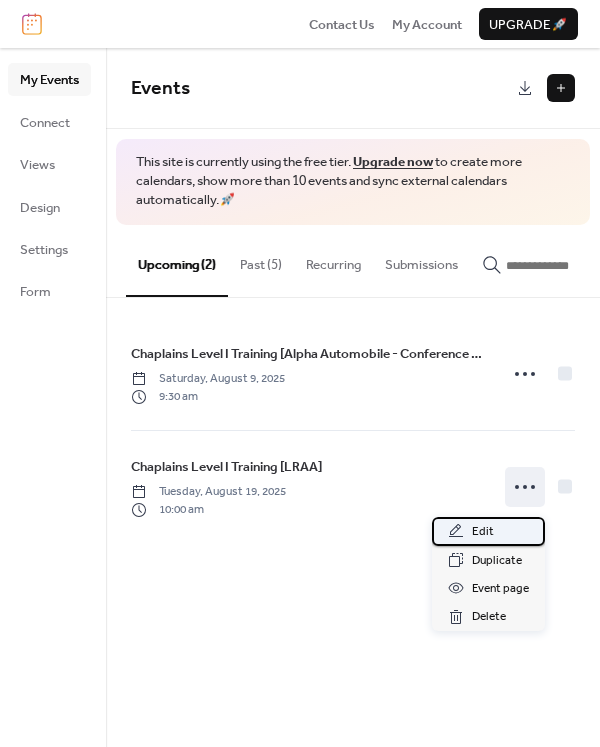 click on "Edit" at bounding box center (488, 531) 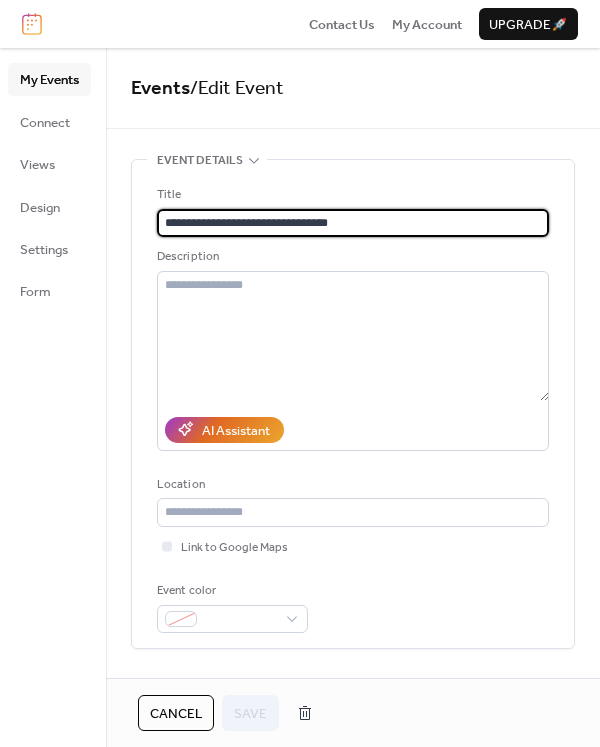 click on "**********" at bounding box center [353, 223] 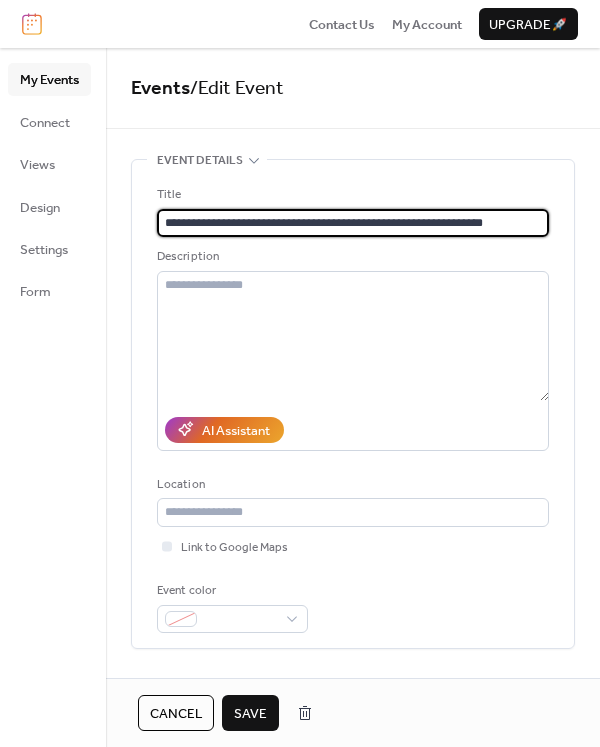 click on "**********" at bounding box center [353, 223] 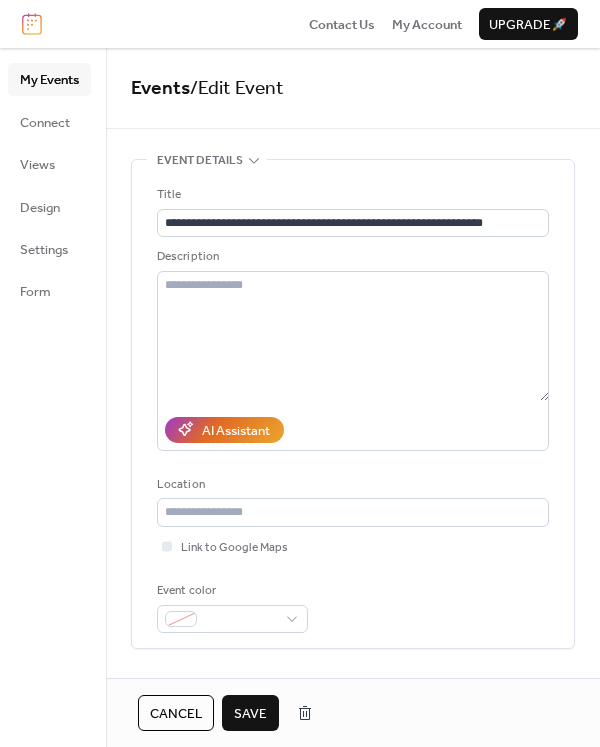 click on "Save" at bounding box center (250, 714) 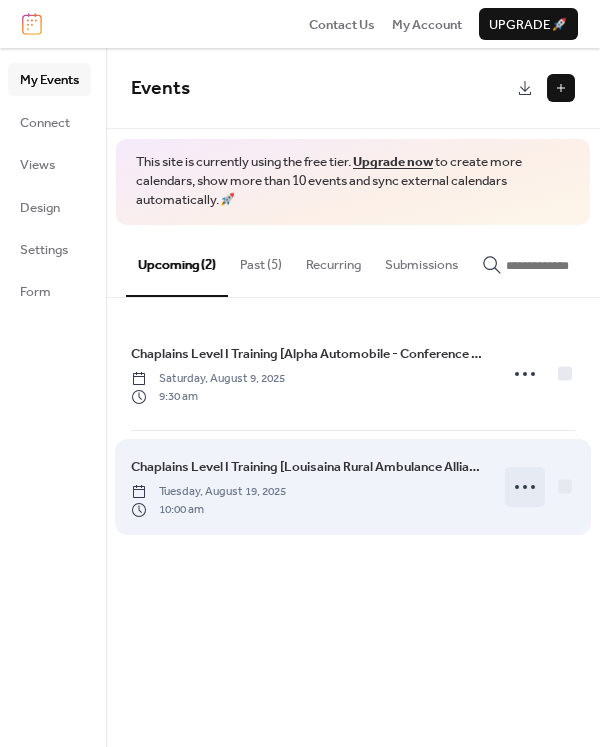 click 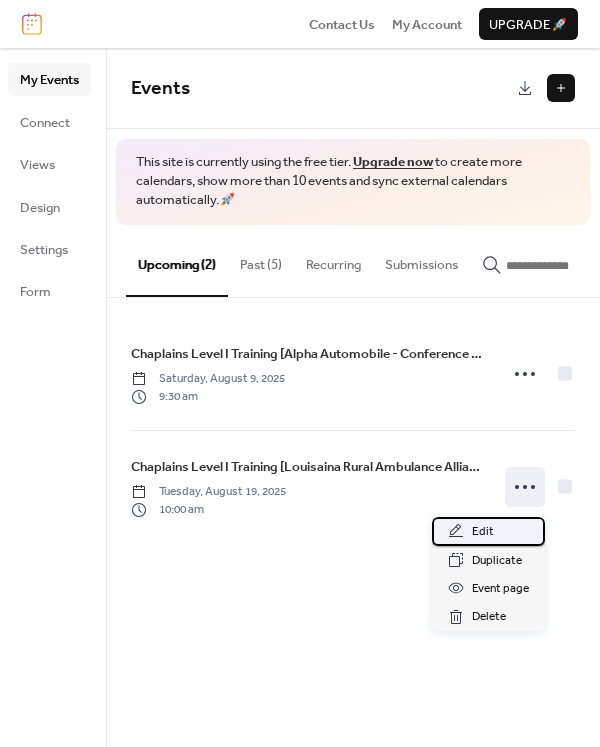 click on "Edit" at bounding box center (483, 532) 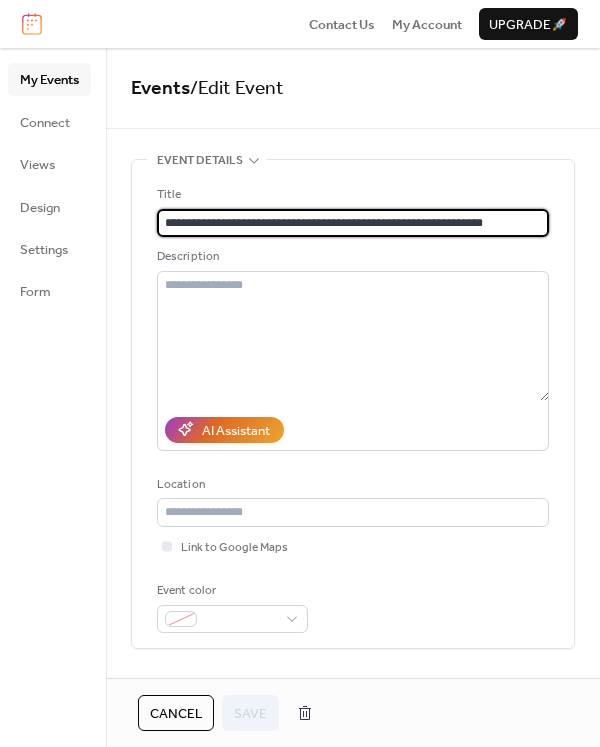 scroll, scrollTop: 0, scrollLeft: 0, axis: both 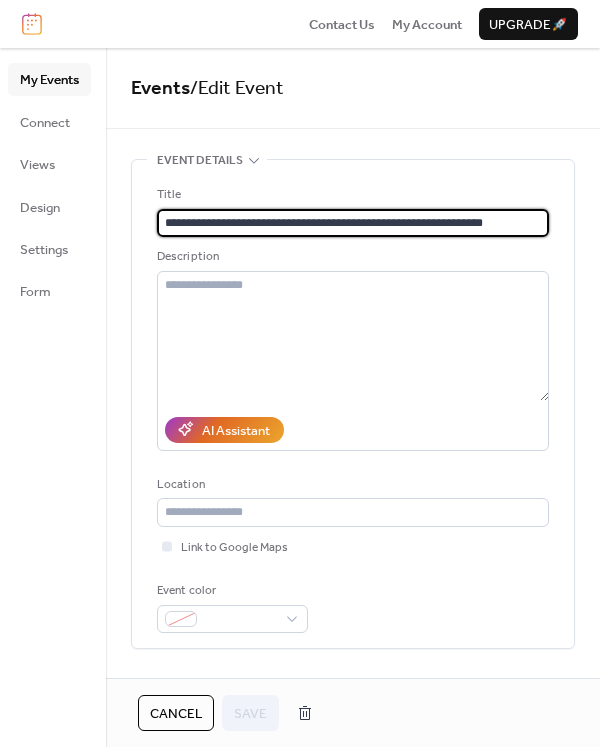 click on "Cancel" at bounding box center (176, 714) 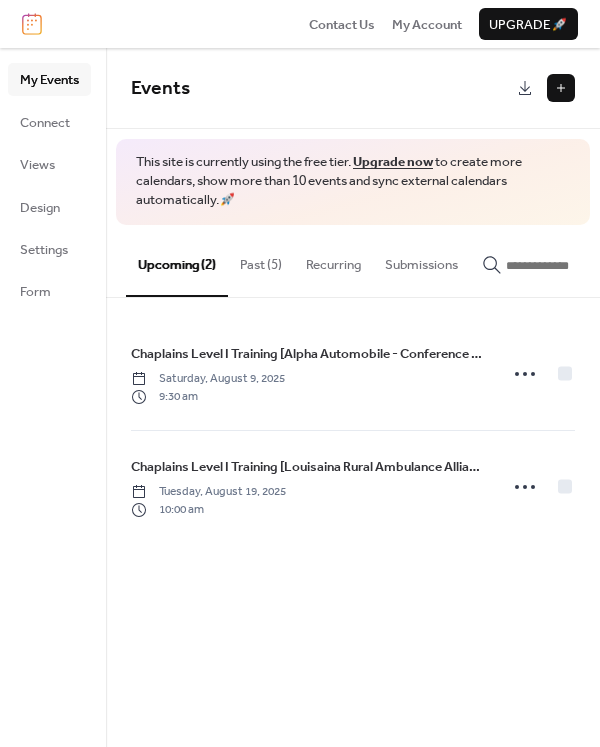 click at bounding box center (561, 88) 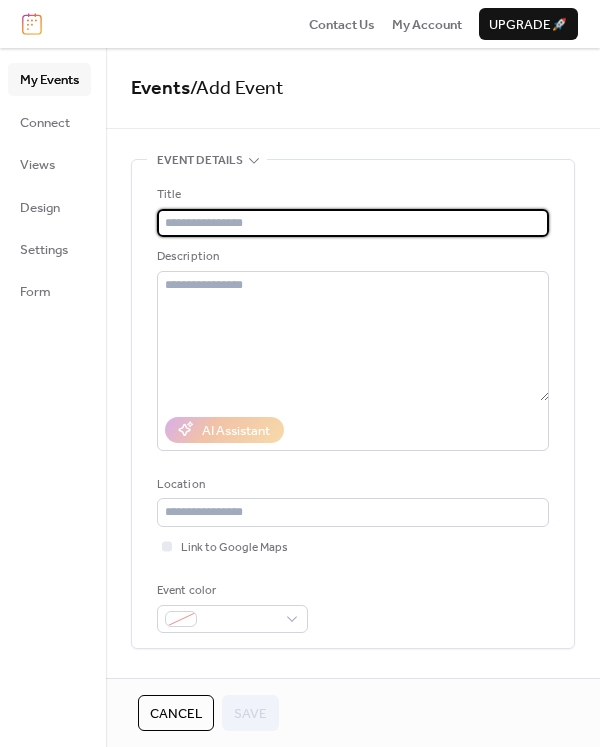 click at bounding box center [353, 223] 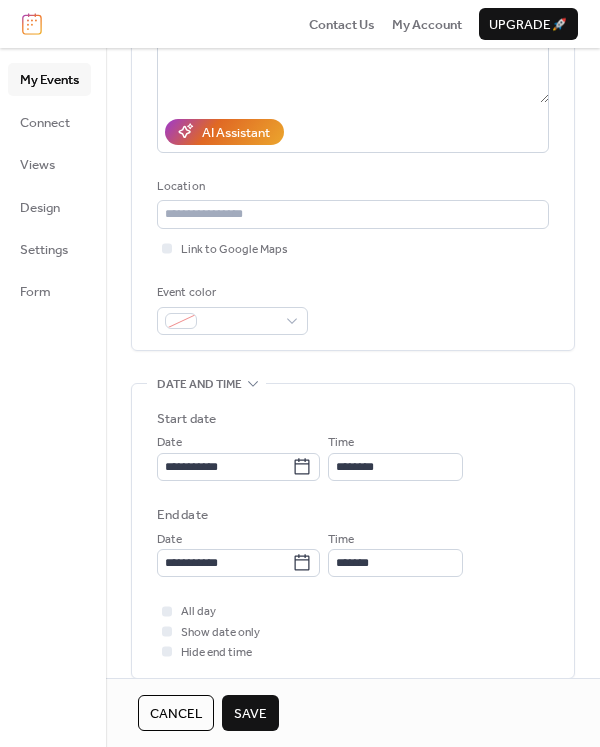scroll, scrollTop: 267, scrollLeft: 0, axis: vertical 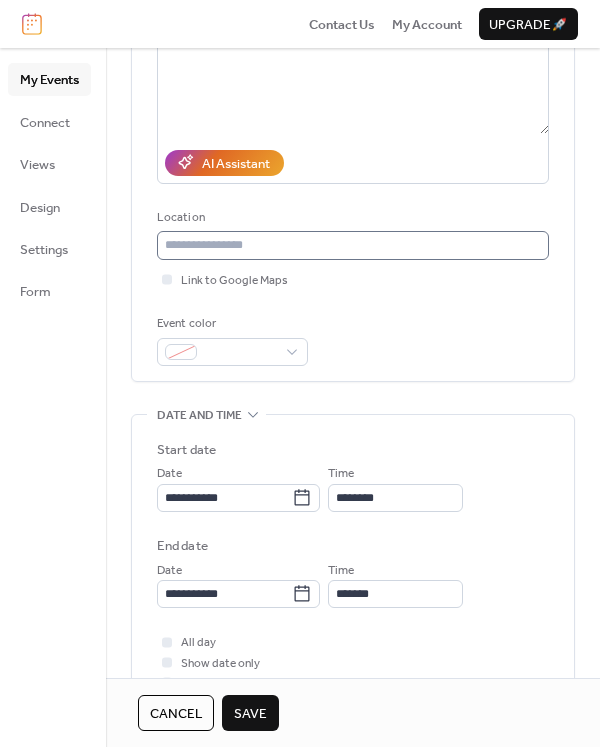 type on "**********" 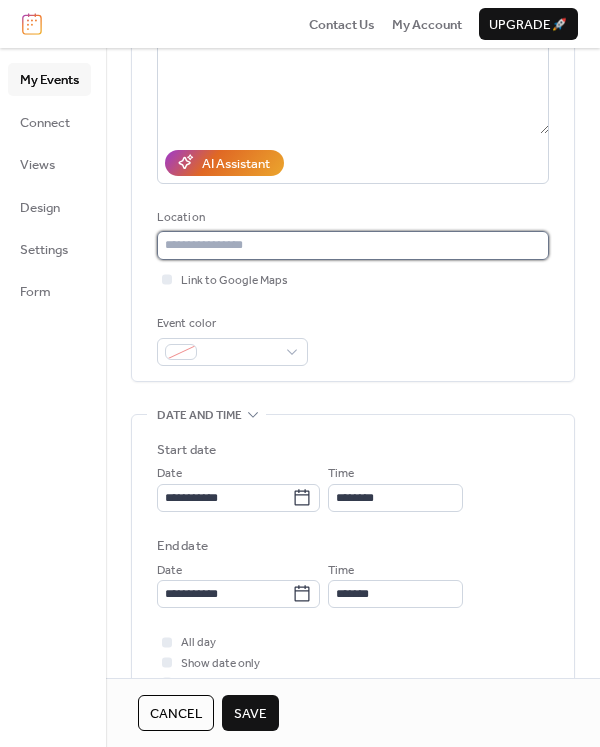 click at bounding box center (353, 245) 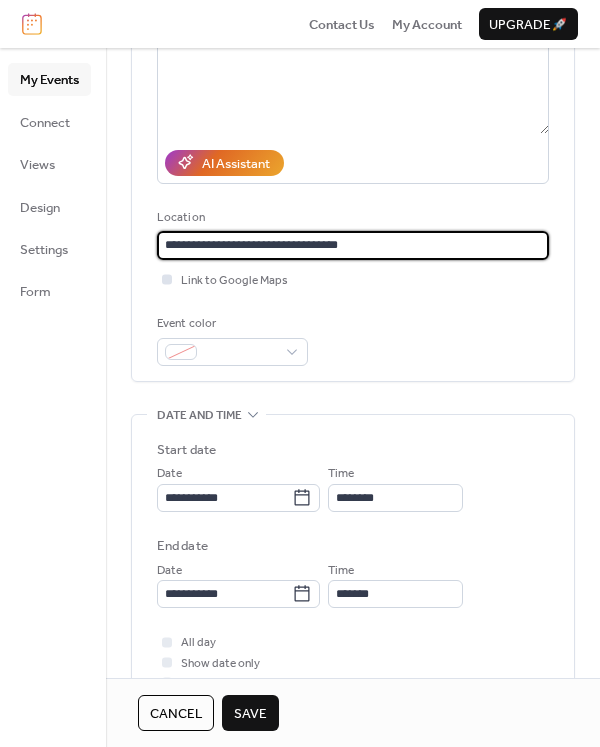 type on "**********" 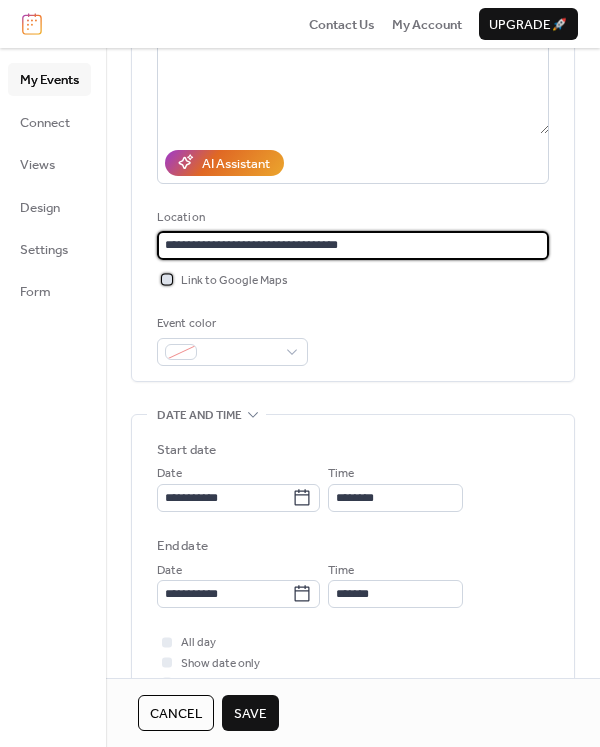 click at bounding box center [167, 279] 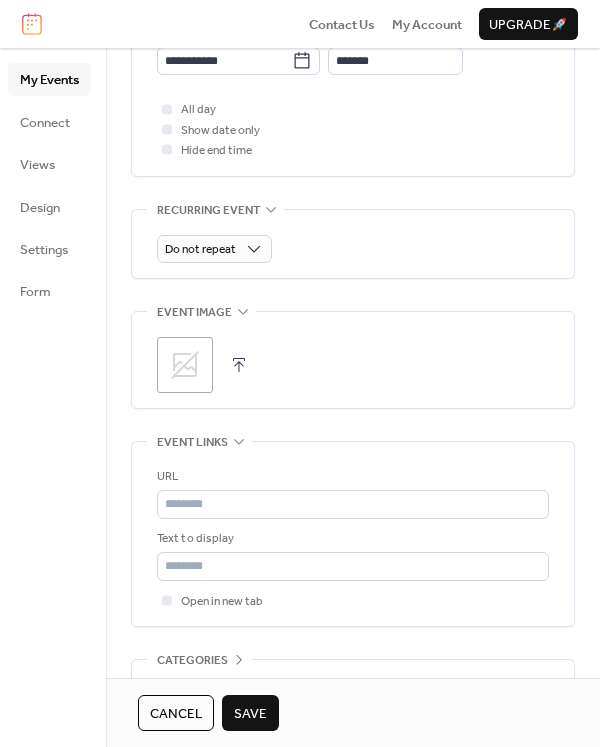 scroll, scrollTop: 533, scrollLeft: 0, axis: vertical 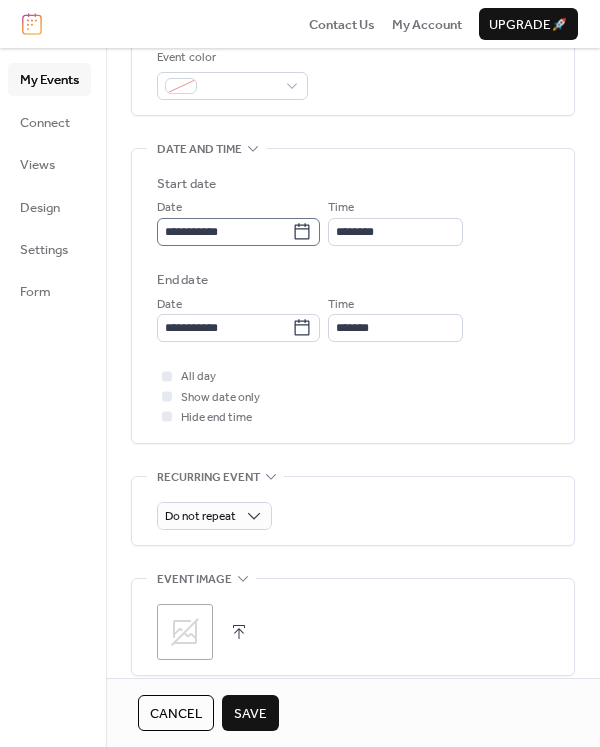 click 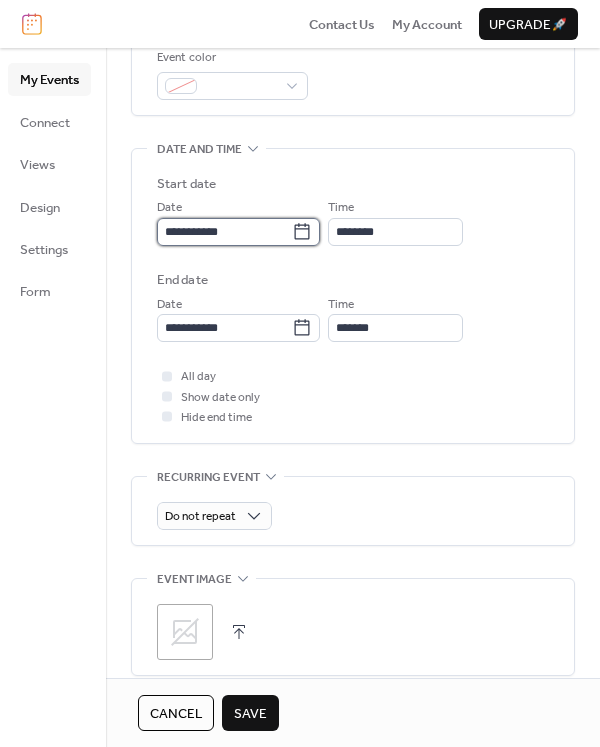 click on "**********" at bounding box center [224, 232] 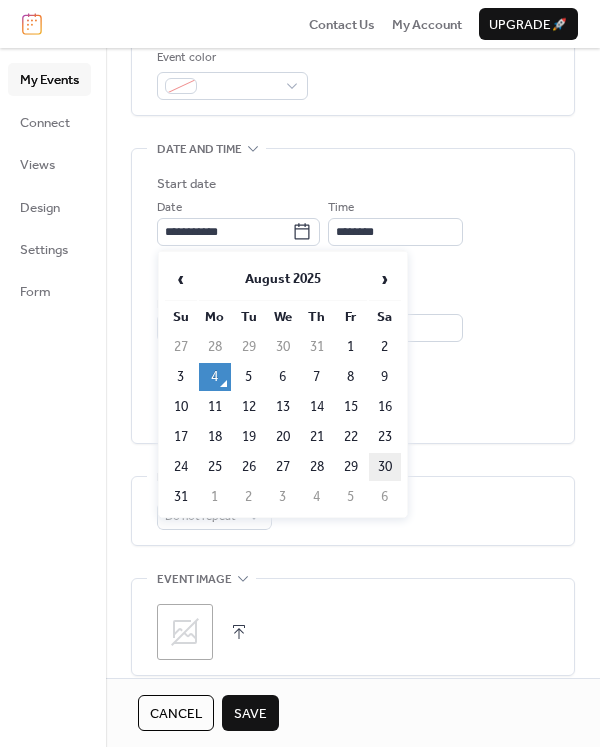 click on "30" at bounding box center (385, 467) 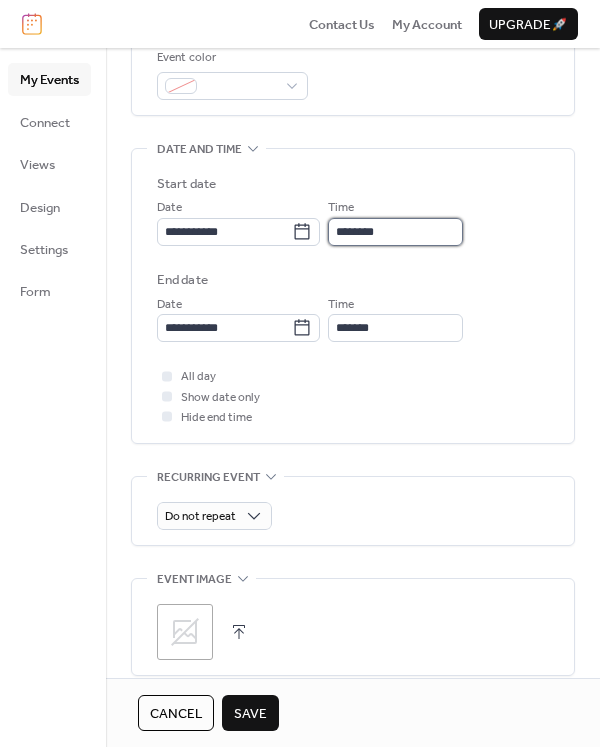 click on "********" at bounding box center (395, 232) 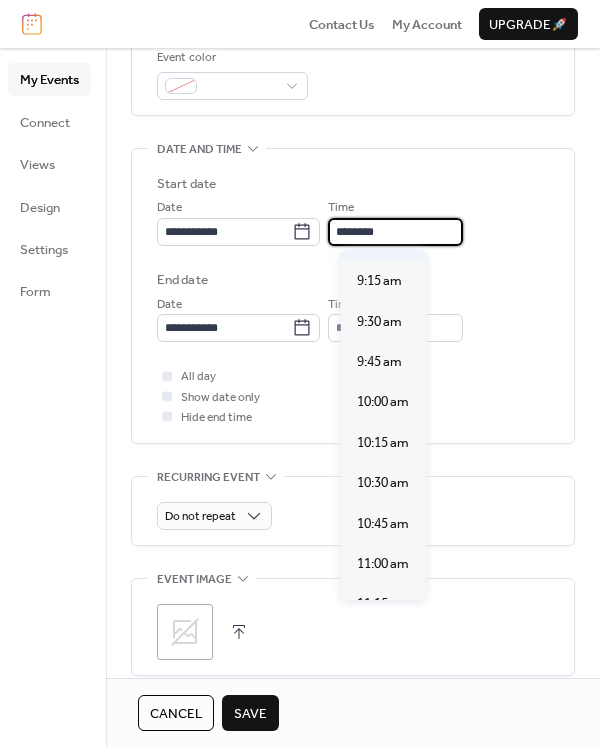 scroll, scrollTop: 1407, scrollLeft: 0, axis: vertical 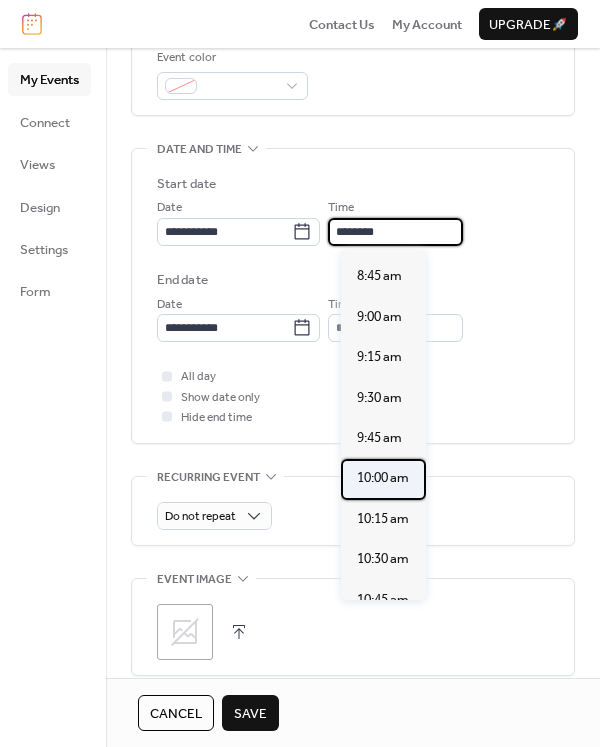 click on "10:00 am" at bounding box center (383, 478) 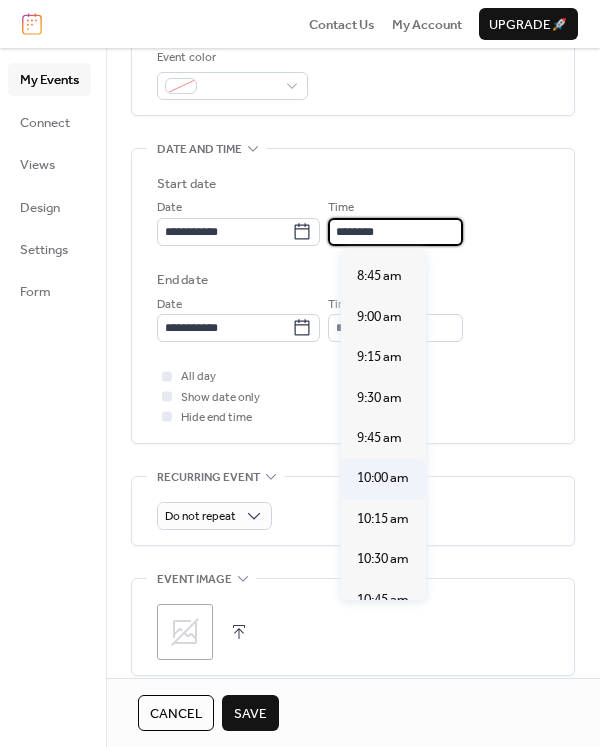 type on "********" 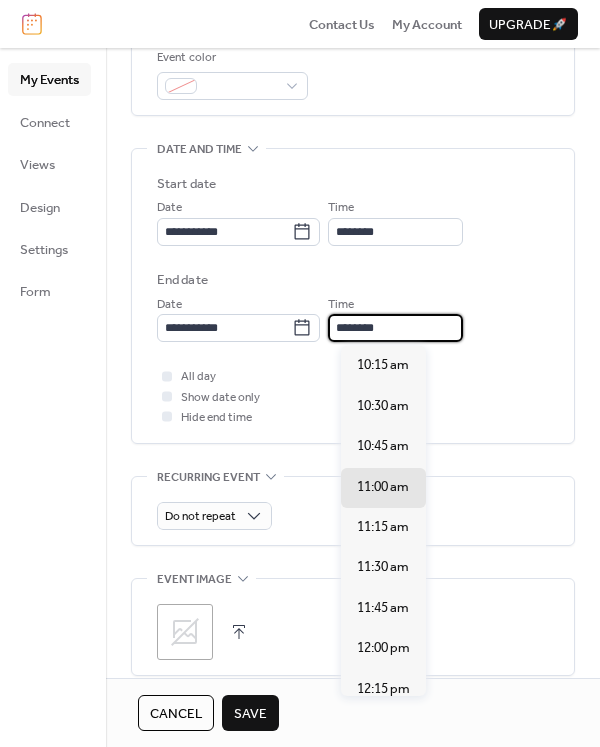 click on "********" at bounding box center [395, 328] 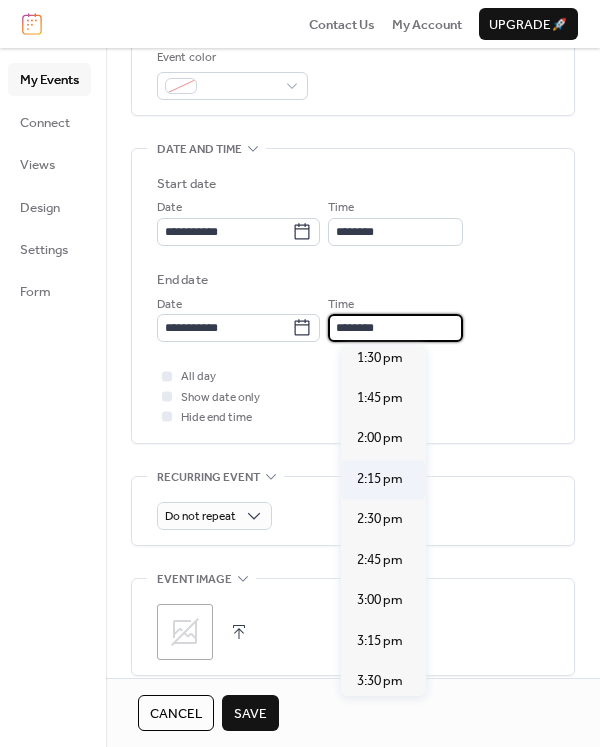 scroll, scrollTop: 800, scrollLeft: 0, axis: vertical 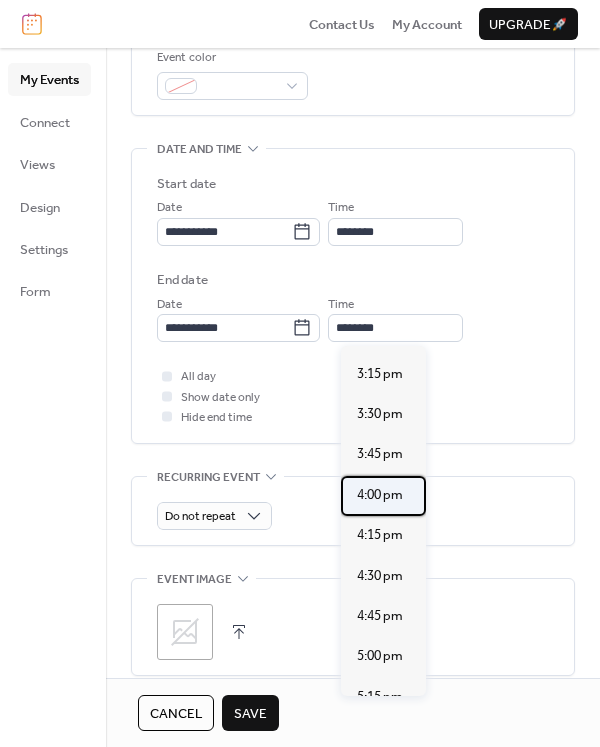 click on "4:00 pm" at bounding box center (380, 495) 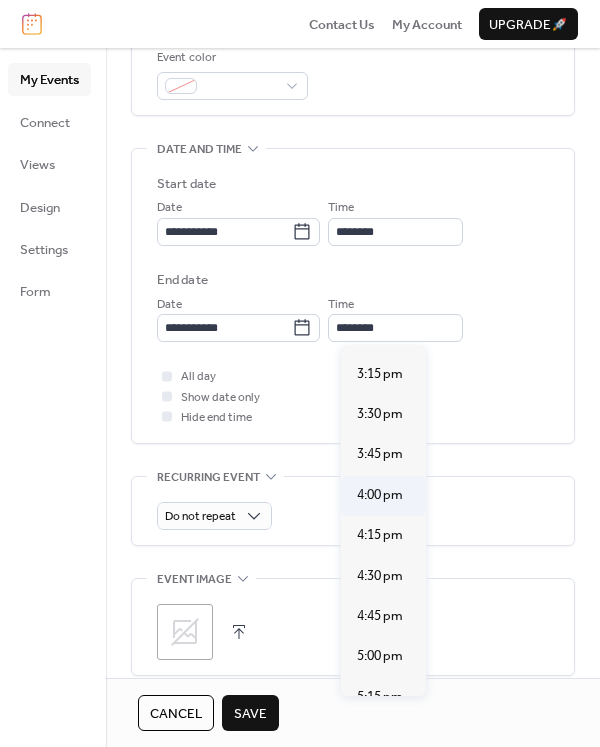 type on "*******" 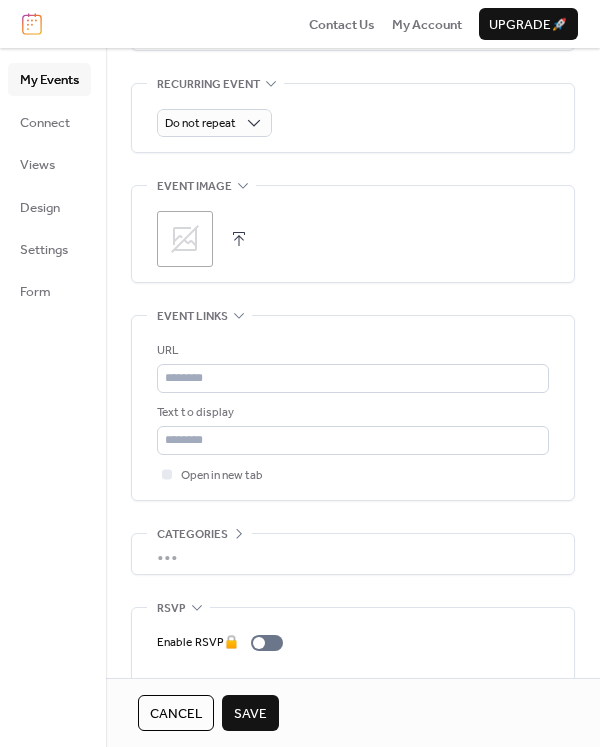 scroll, scrollTop: 982, scrollLeft: 0, axis: vertical 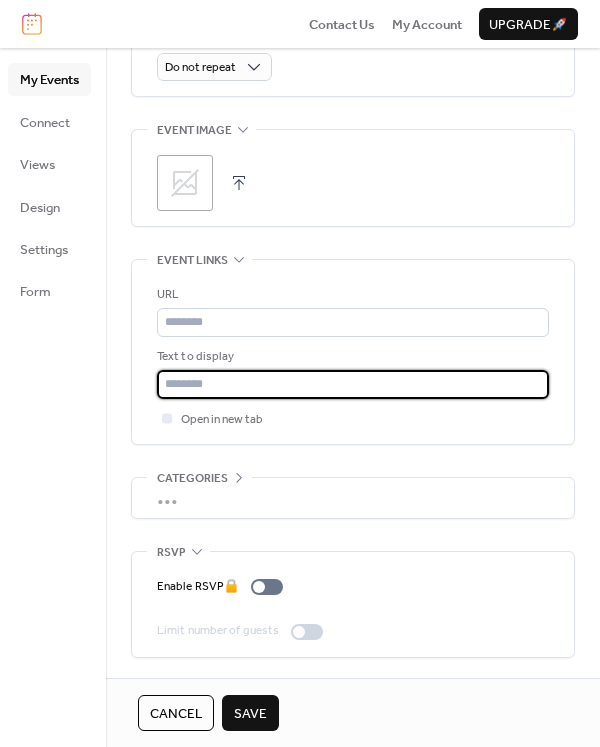 click at bounding box center (353, 384) 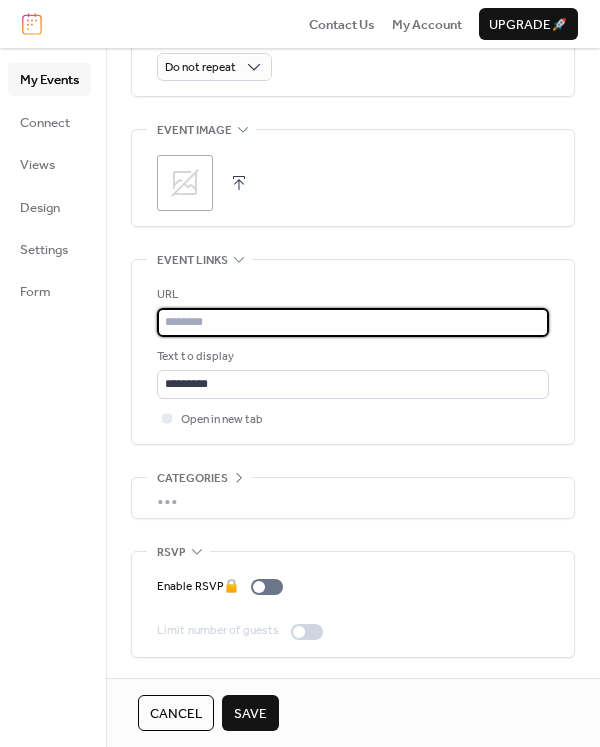 click at bounding box center [353, 322] 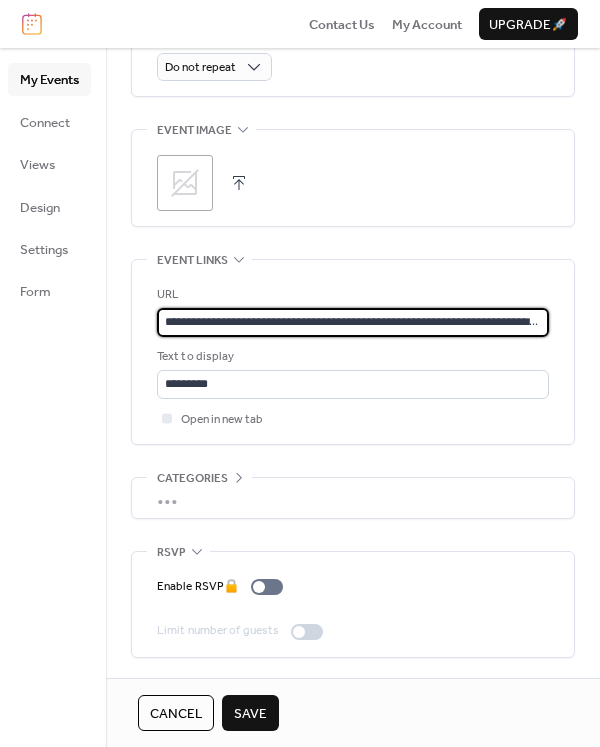 scroll, scrollTop: 0, scrollLeft: 126, axis: horizontal 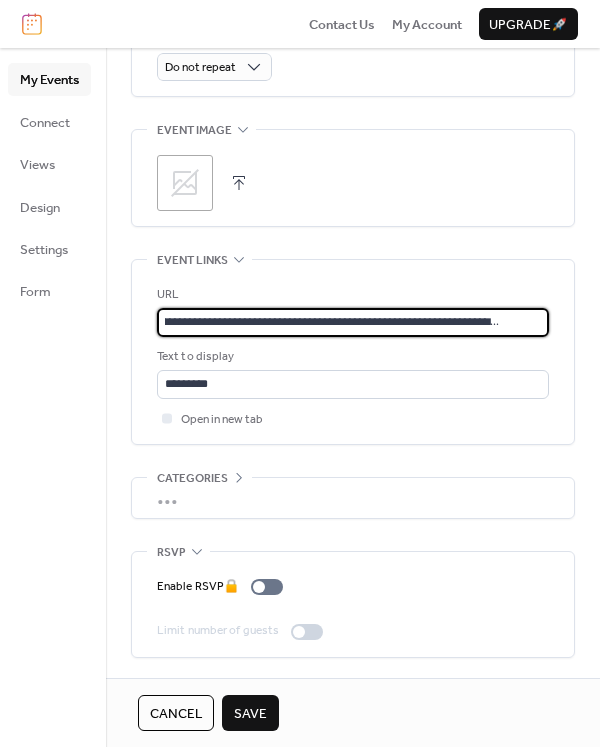 type on "**********" 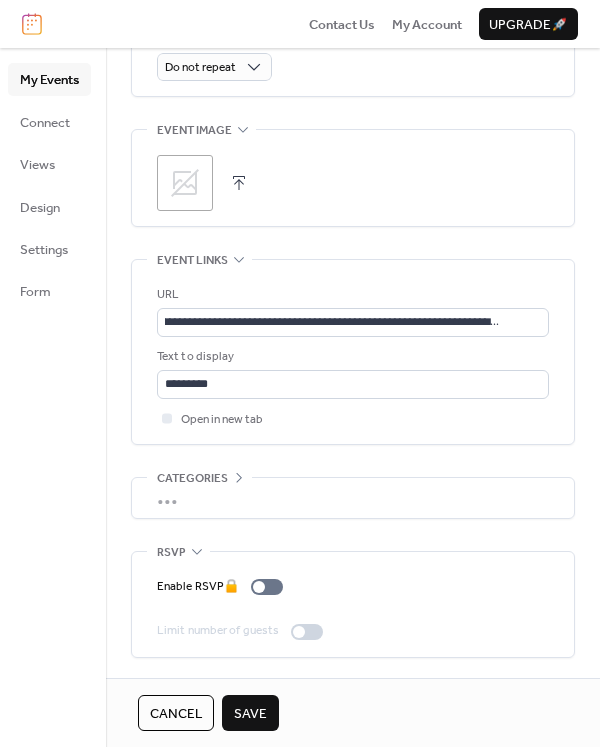 scroll, scrollTop: 0, scrollLeft: 0, axis: both 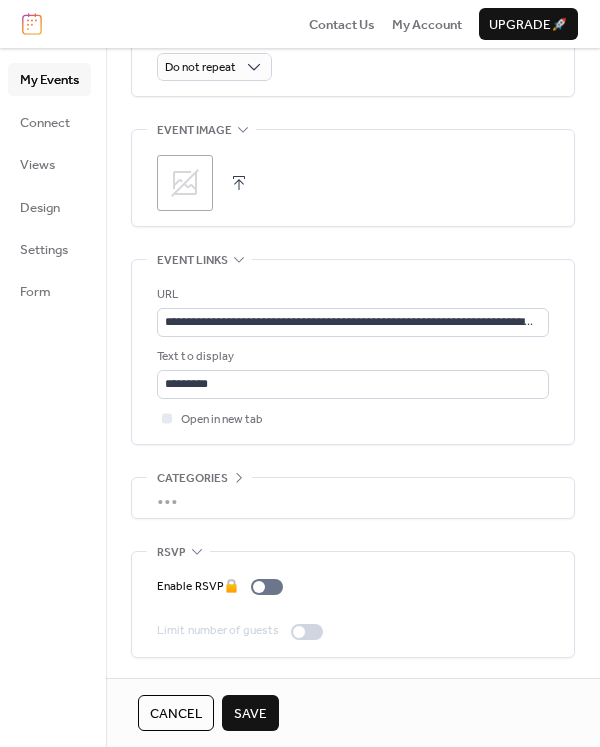 click on "Save" at bounding box center [250, 714] 